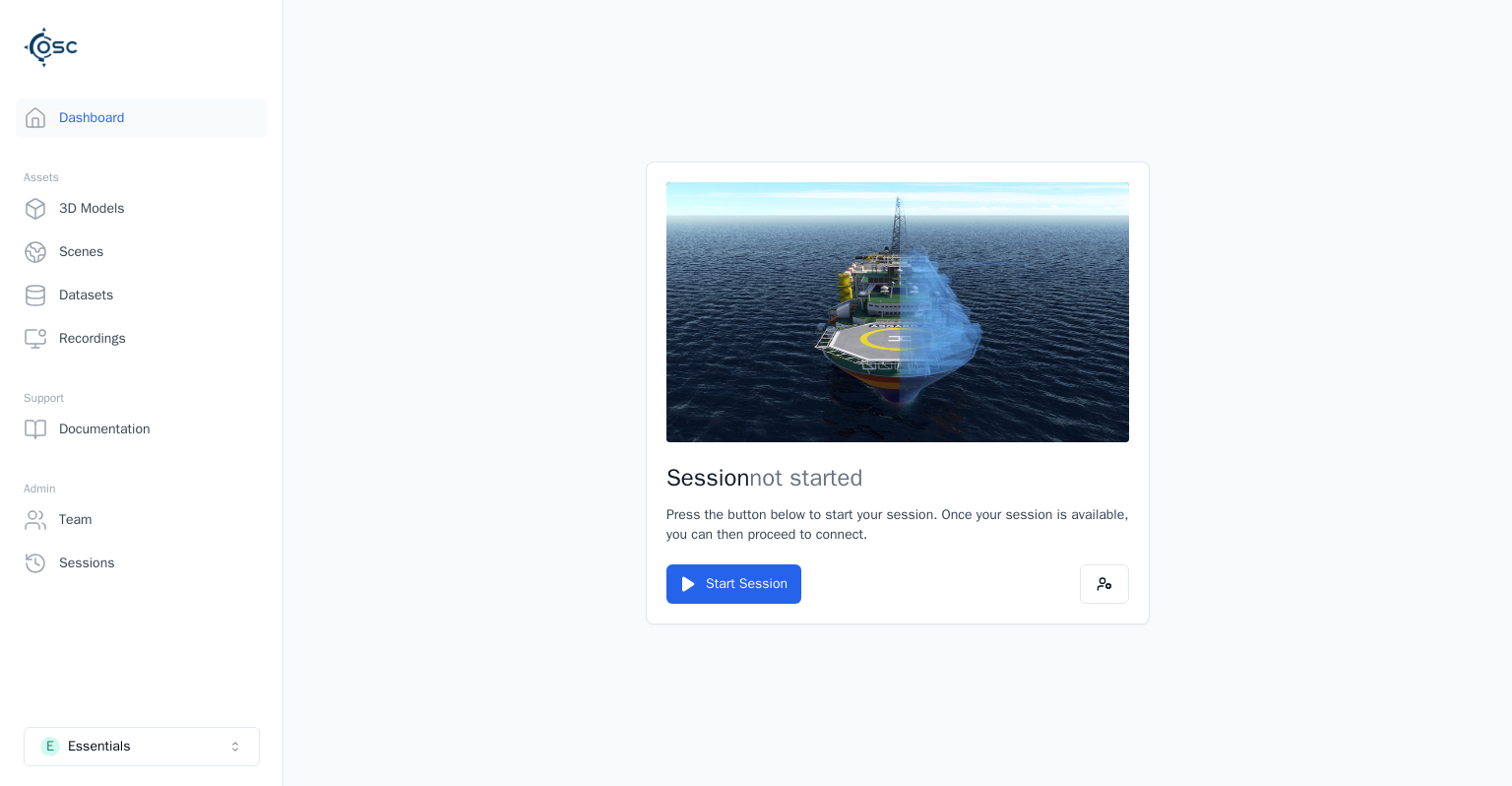 scroll, scrollTop: 0, scrollLeft: 0, axis: both 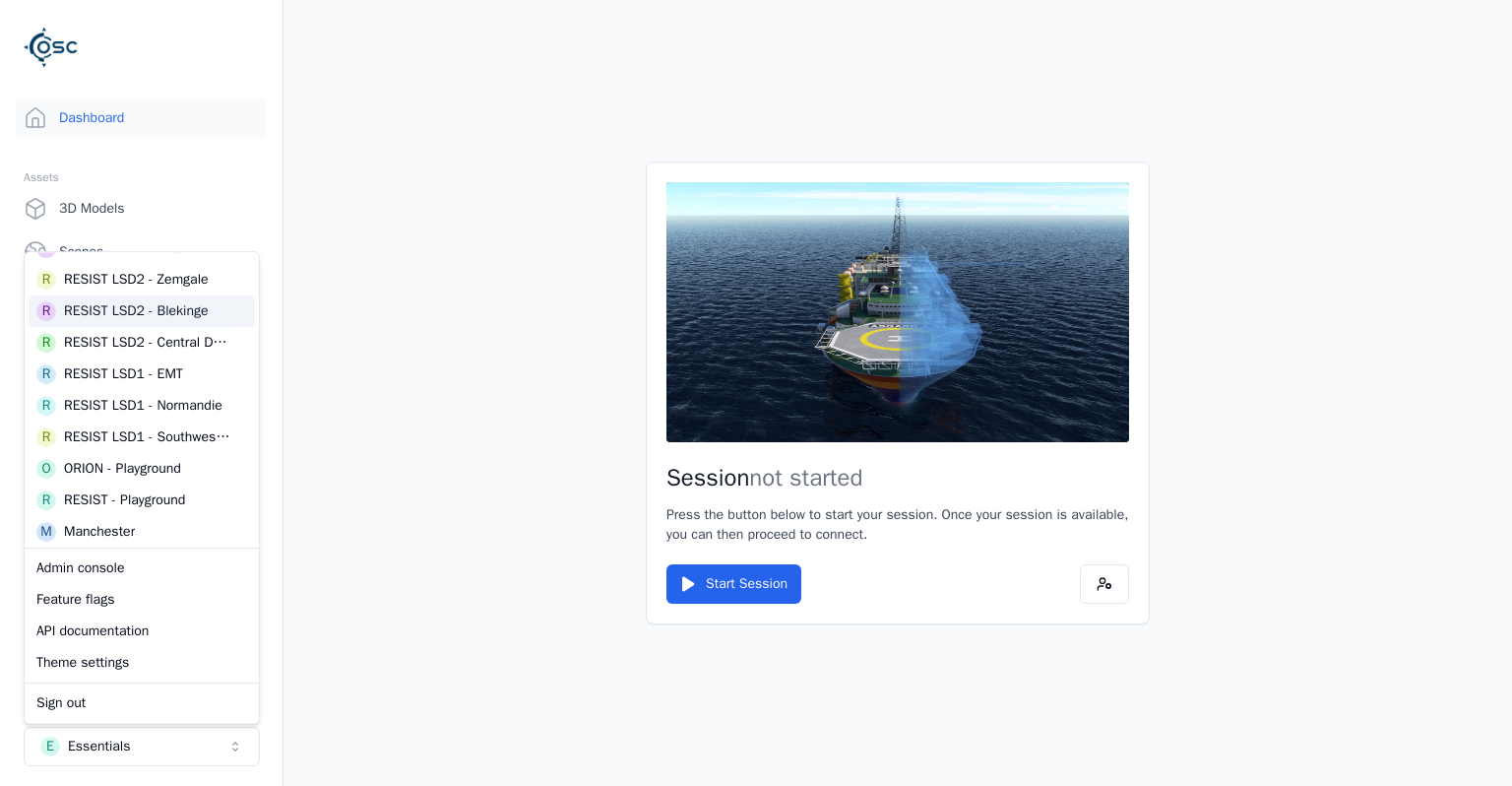 click on "RESIST LSD2 - Zemgale" at bounding box center (136, 280) 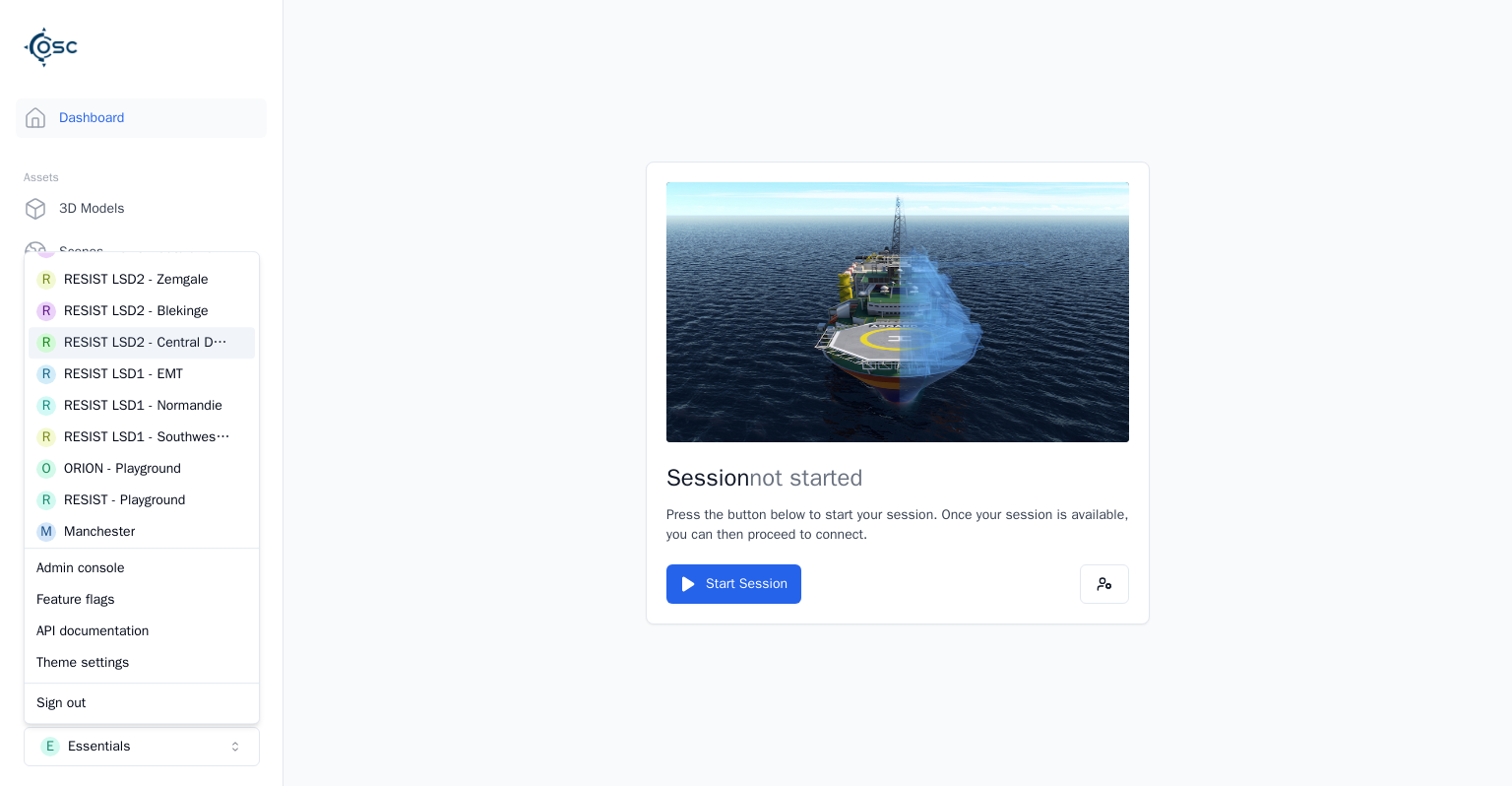click on "Session not started Press the button below to start your session. Once your session is available, you can then proceed to connect. Start Session" at bounding box center (898, 393) 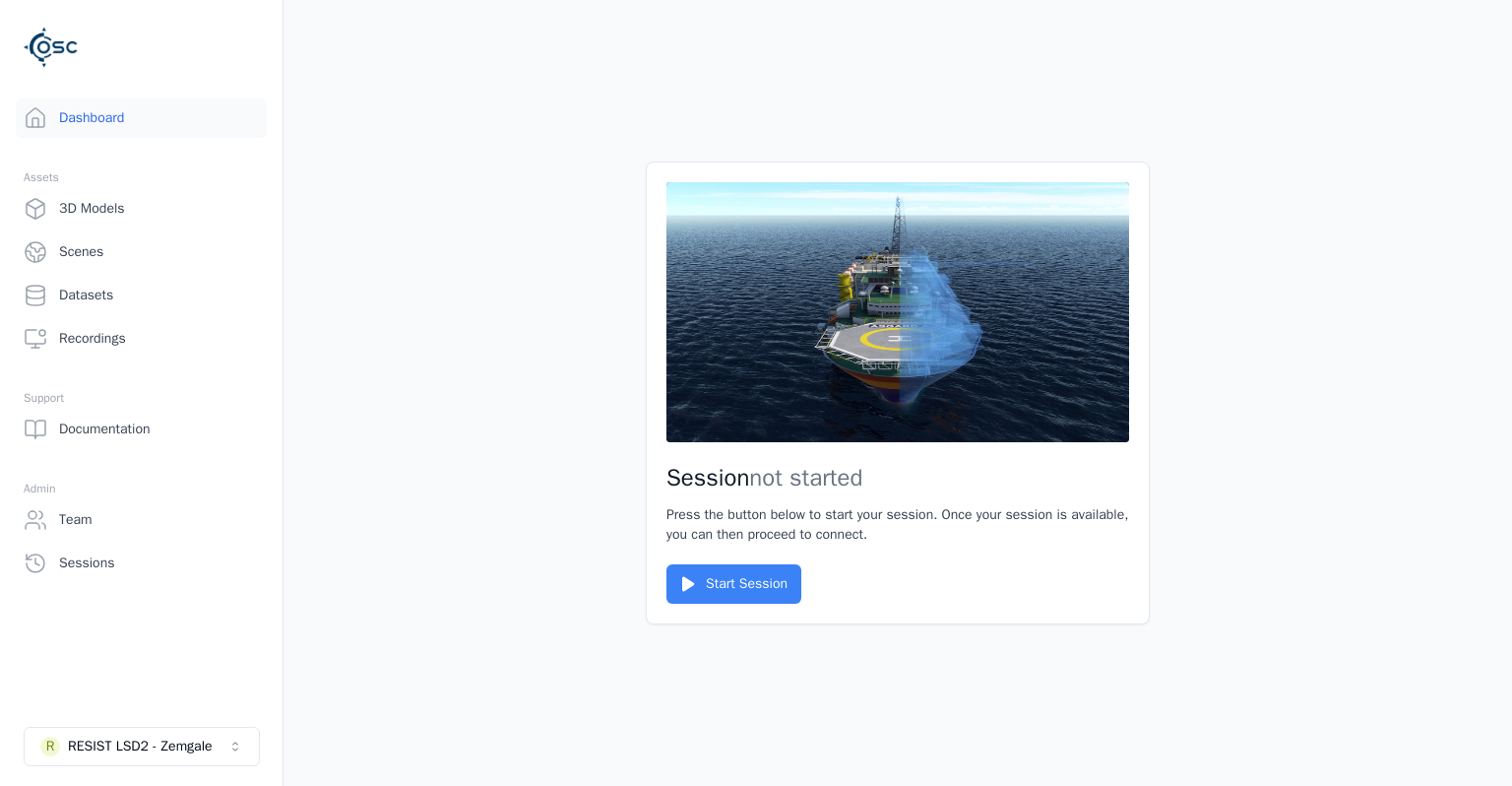 click on "Start Session" at bounding box center [733, 584] 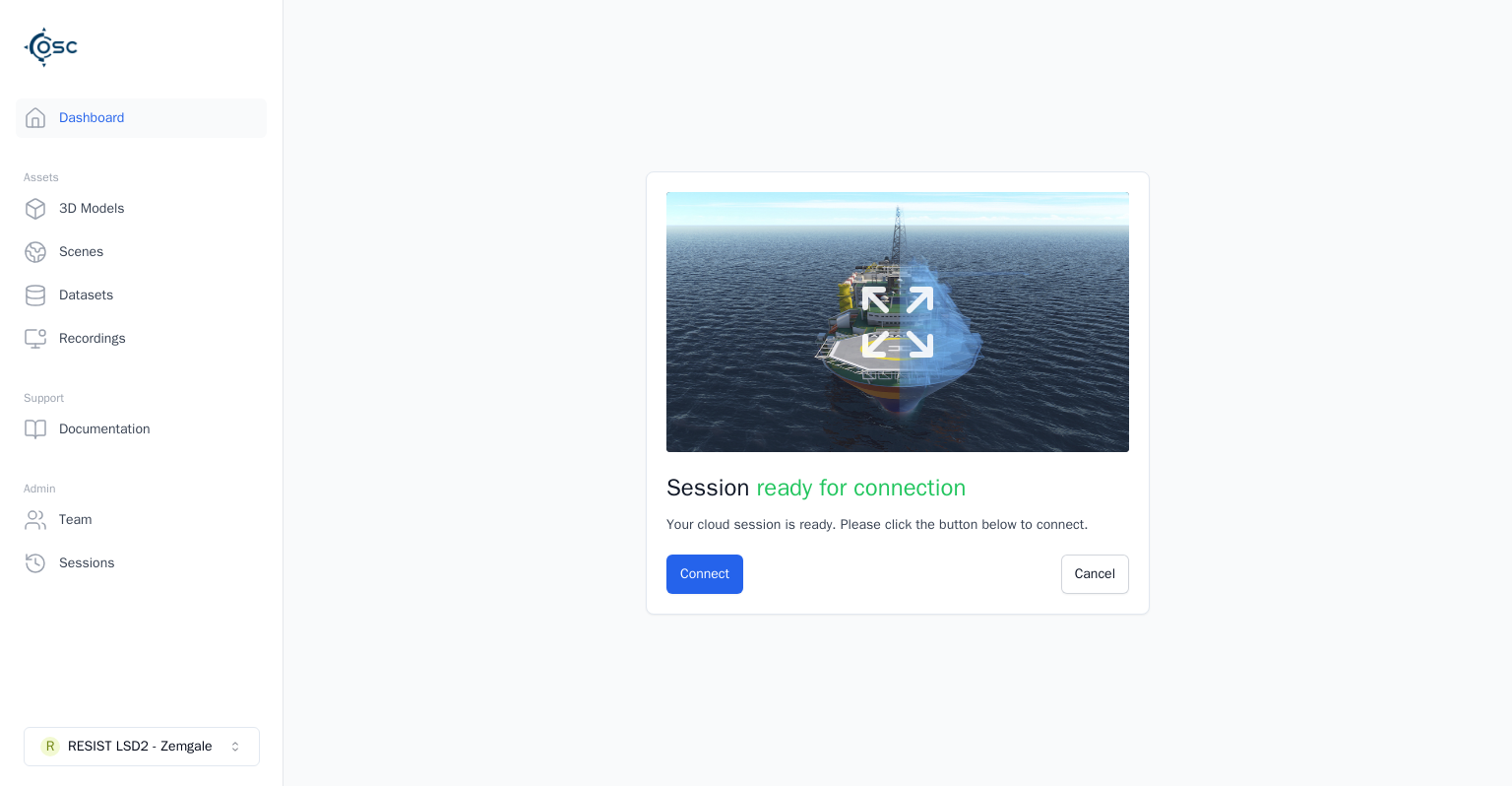 click at bounding box center (898, 322) 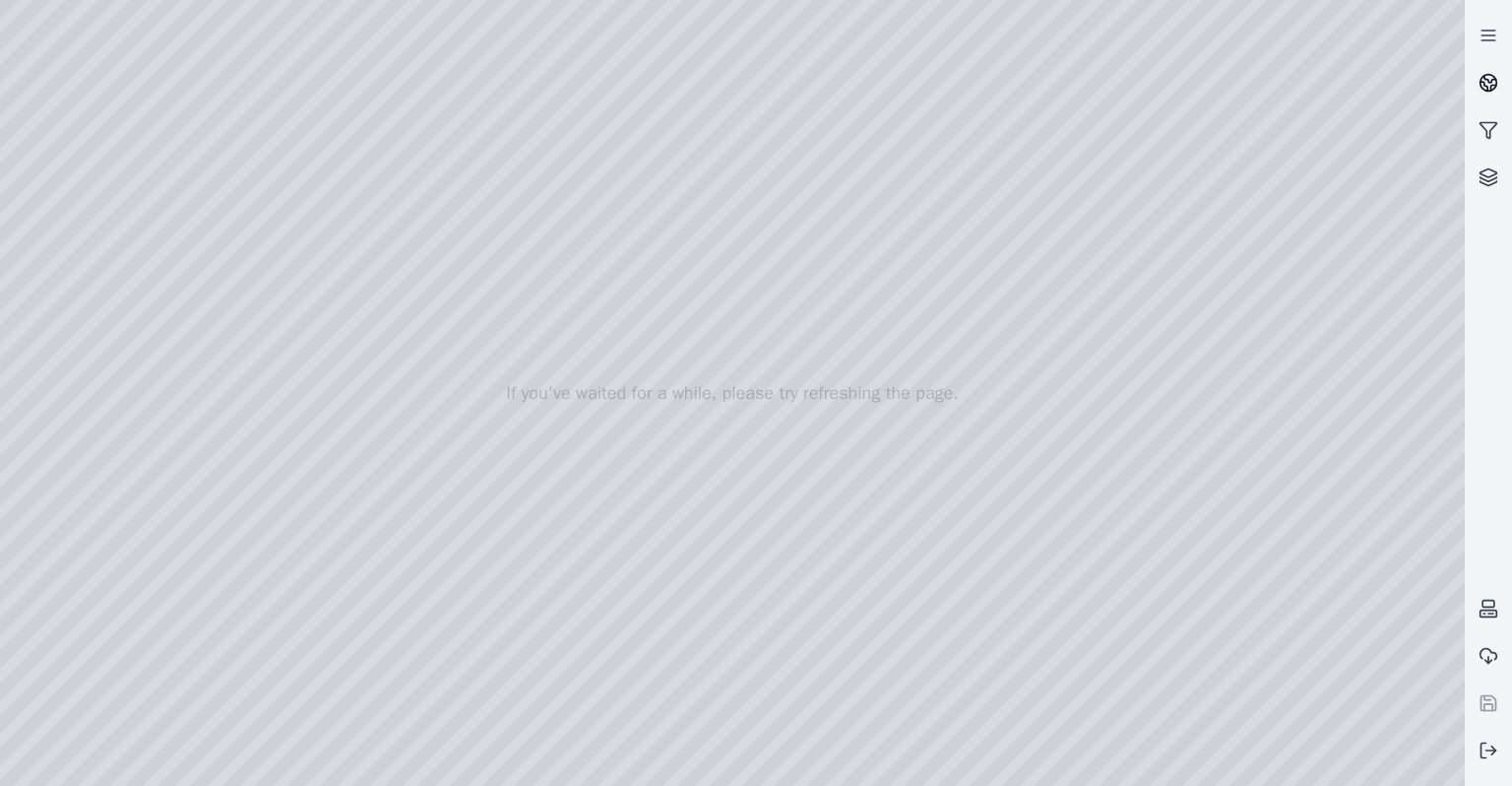 click 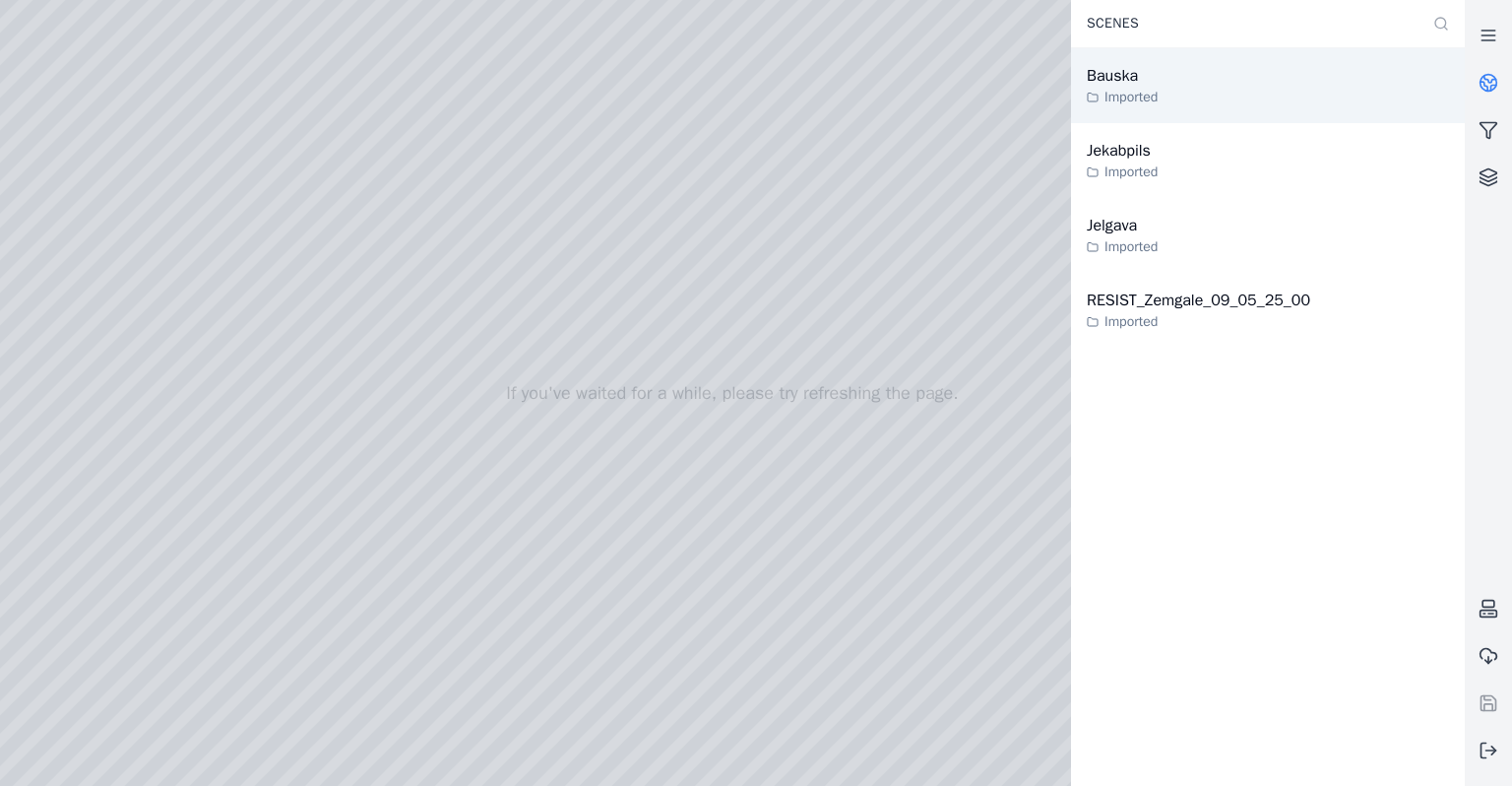 click on "Bauska Imported" at bounding box center [1268, 86] 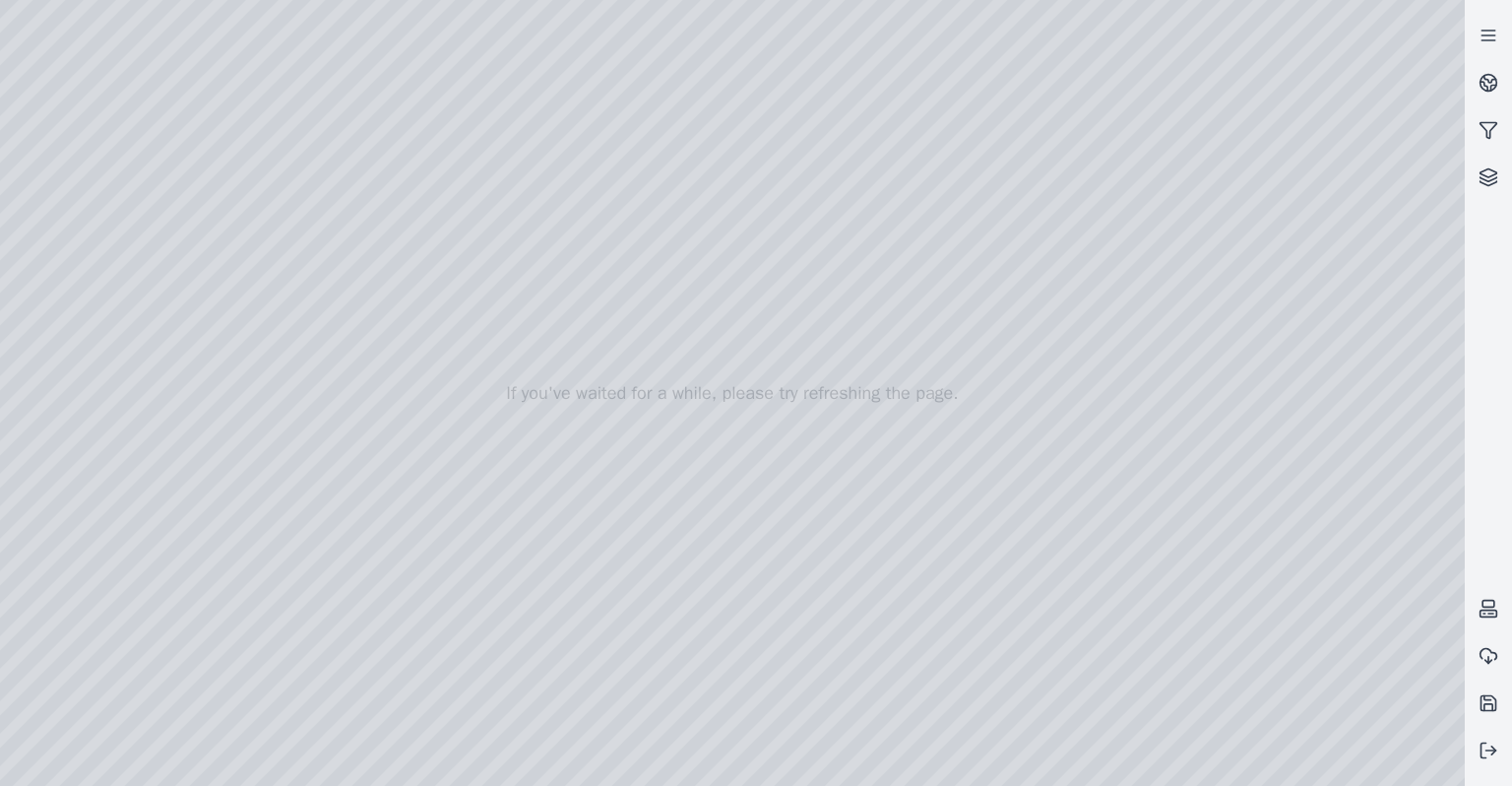 drag, startPoint x: 893, startPoint y: 295, endPoint x: 840, endPoint y: 463, distance: 176.16186 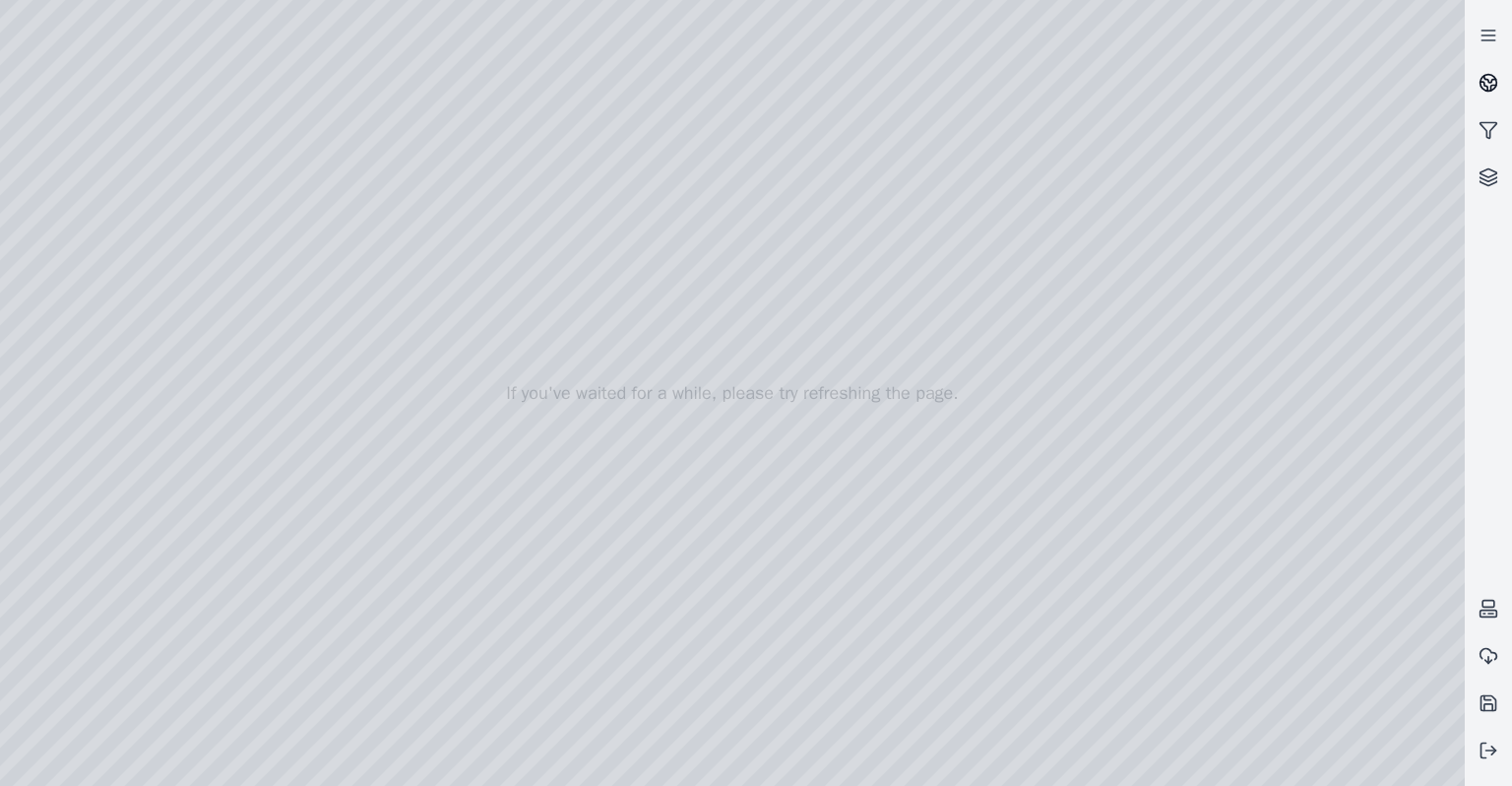 click at bounding box center [1488, 83] 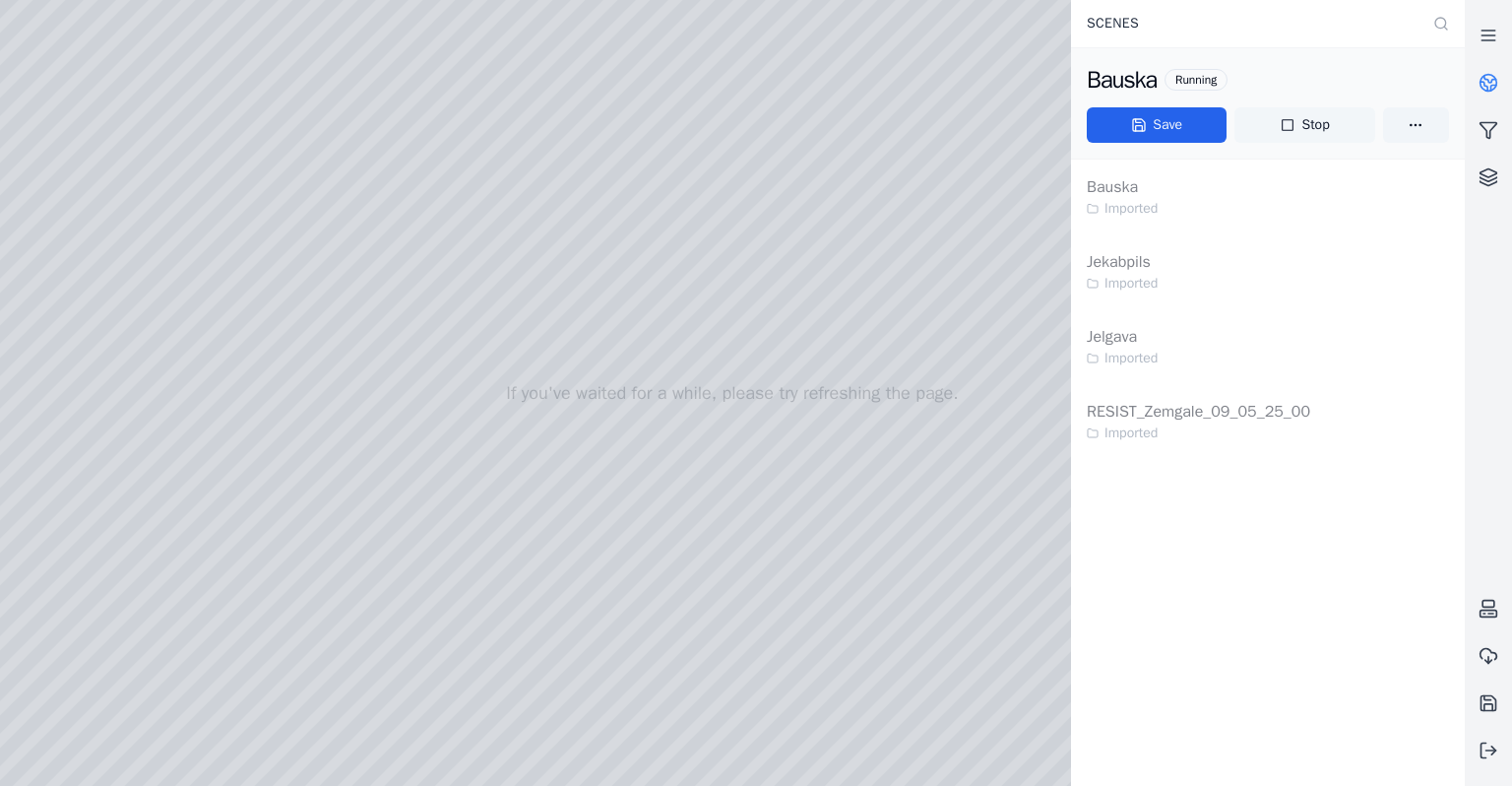 click on "Stop" at bounding box center [1304, 125] 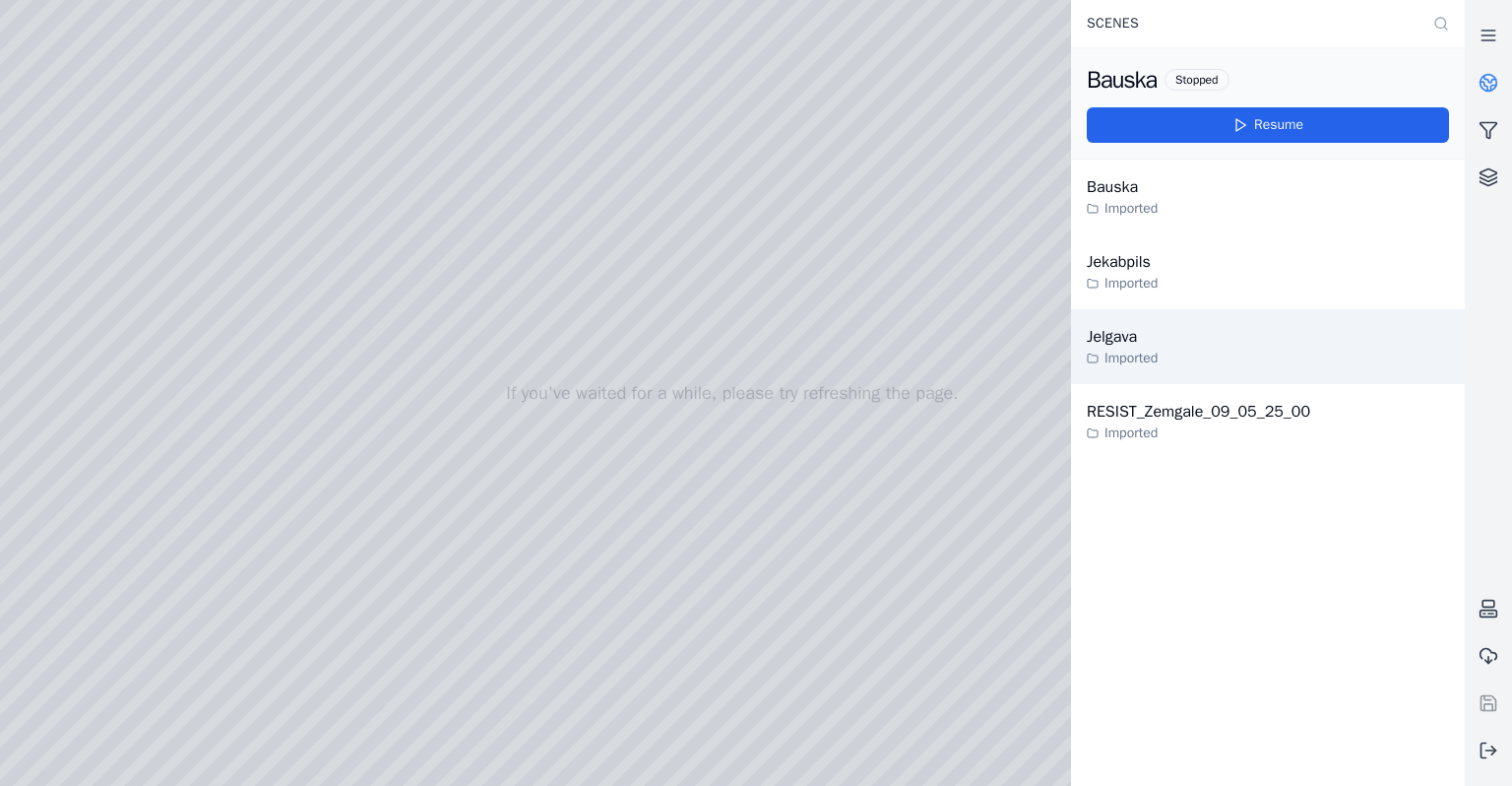 click on "Jelgava Imported" at bounding box center (1268, 347) 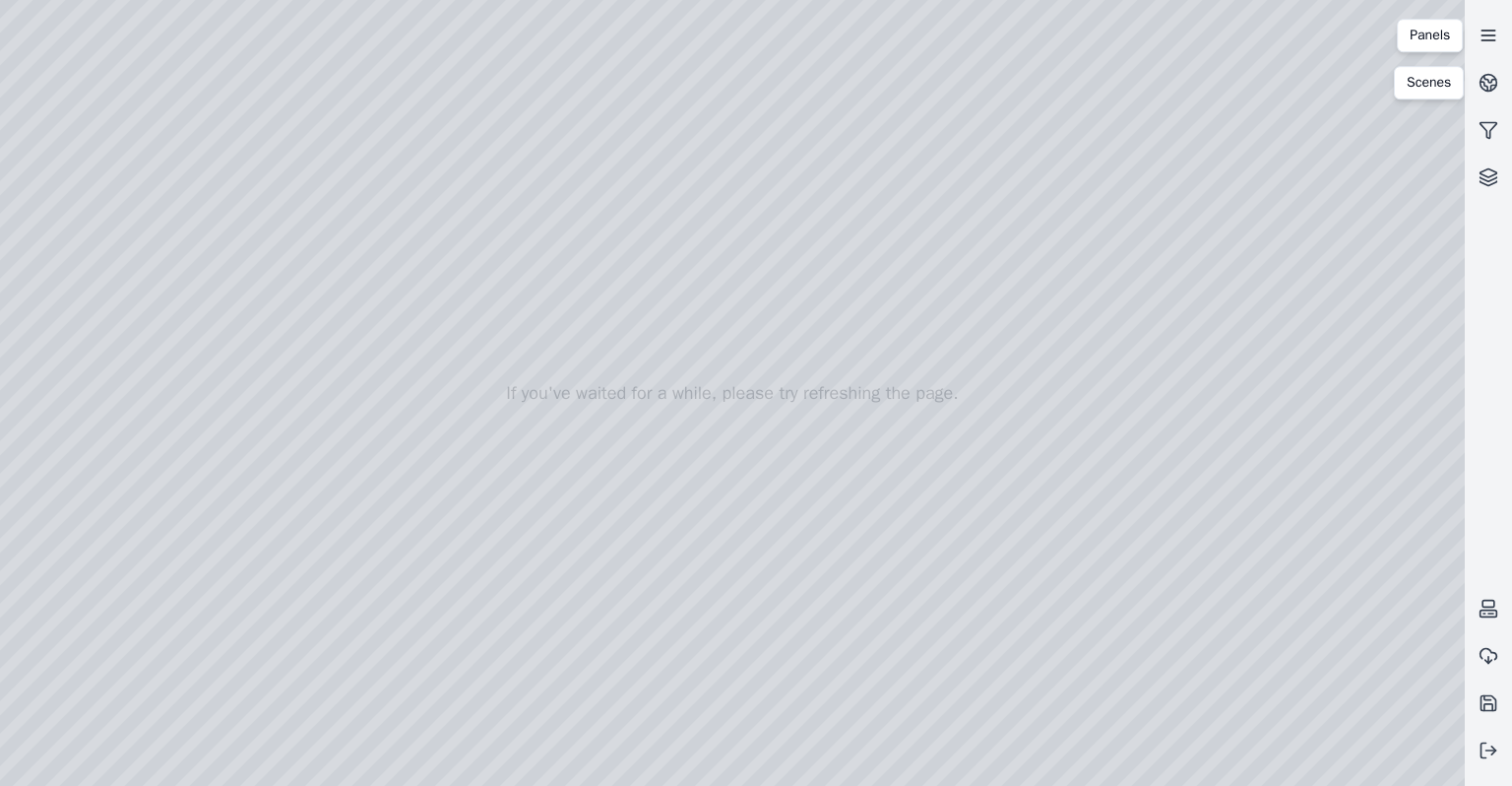 click 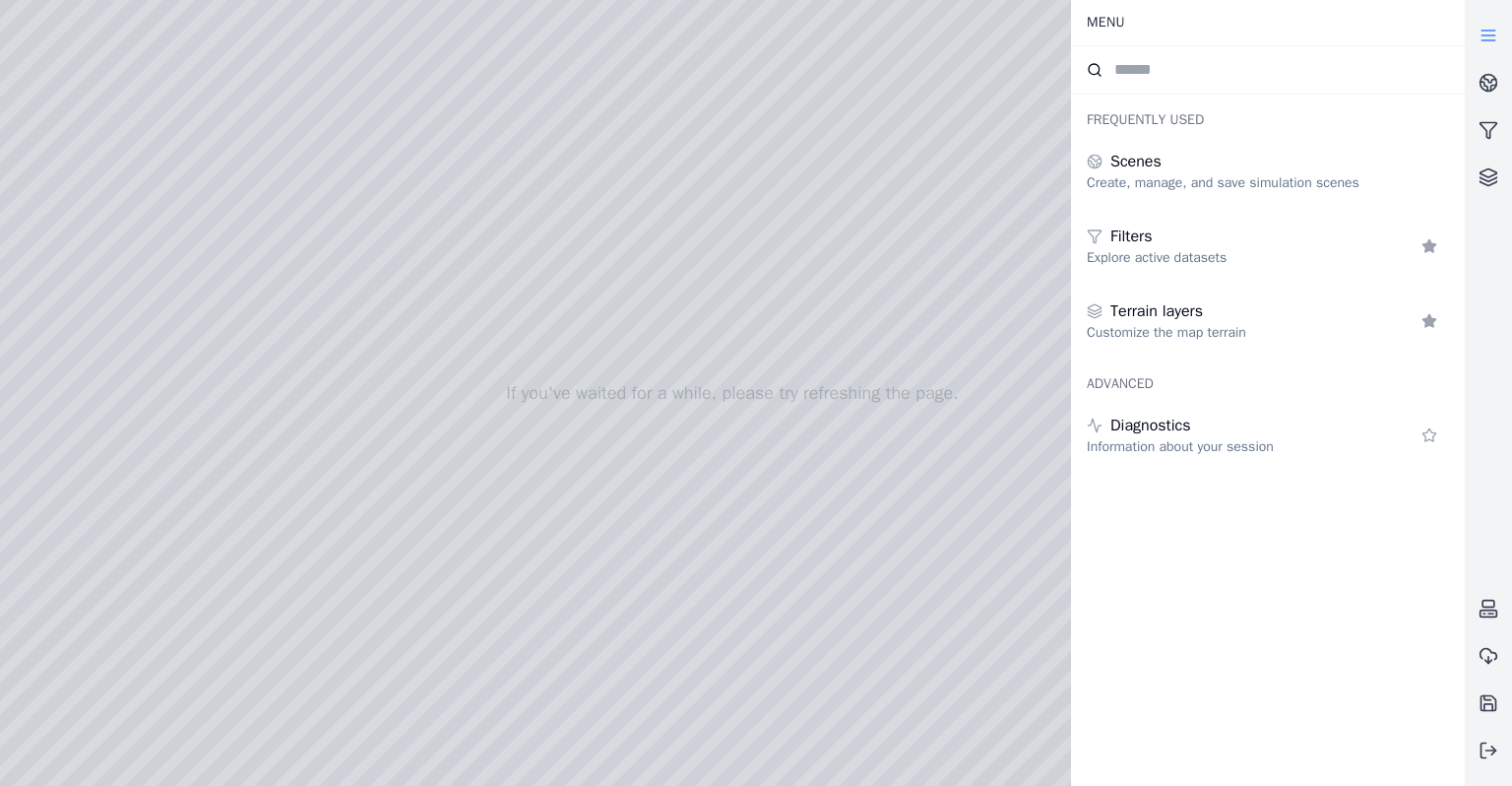 click 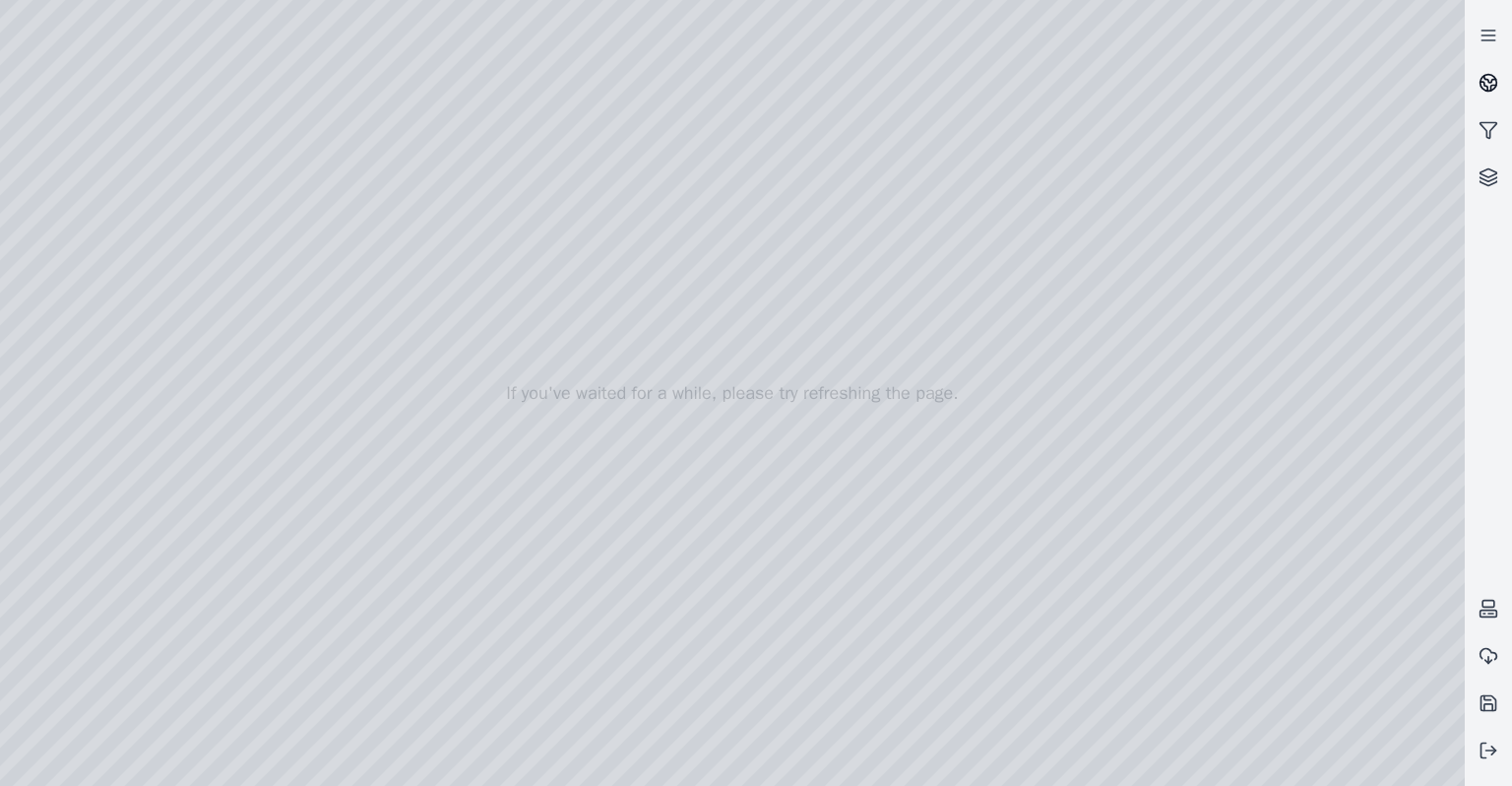 click at bounding box center (1488, 83) 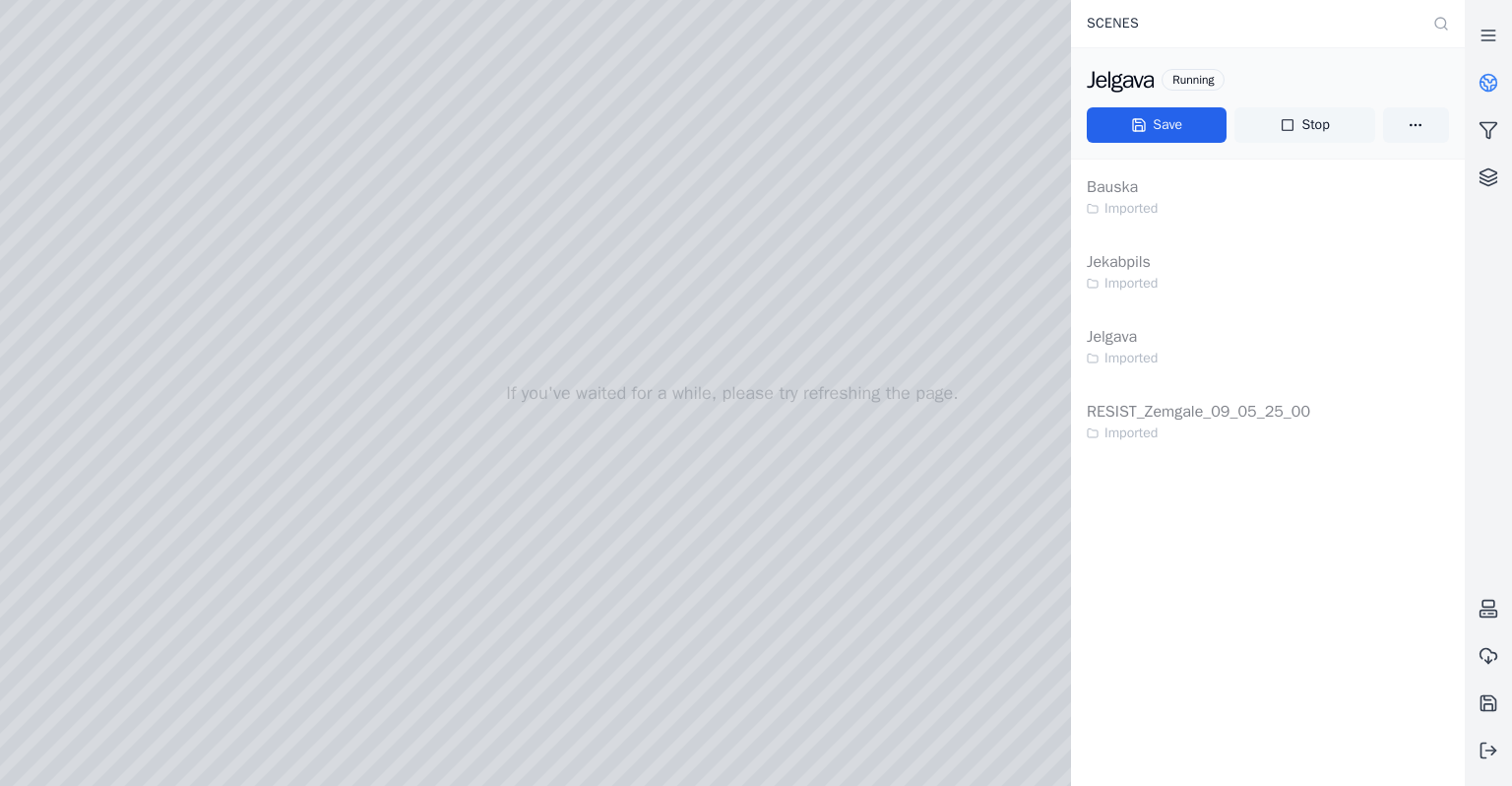 click on "Stop" at bounding box center (1304, 125) 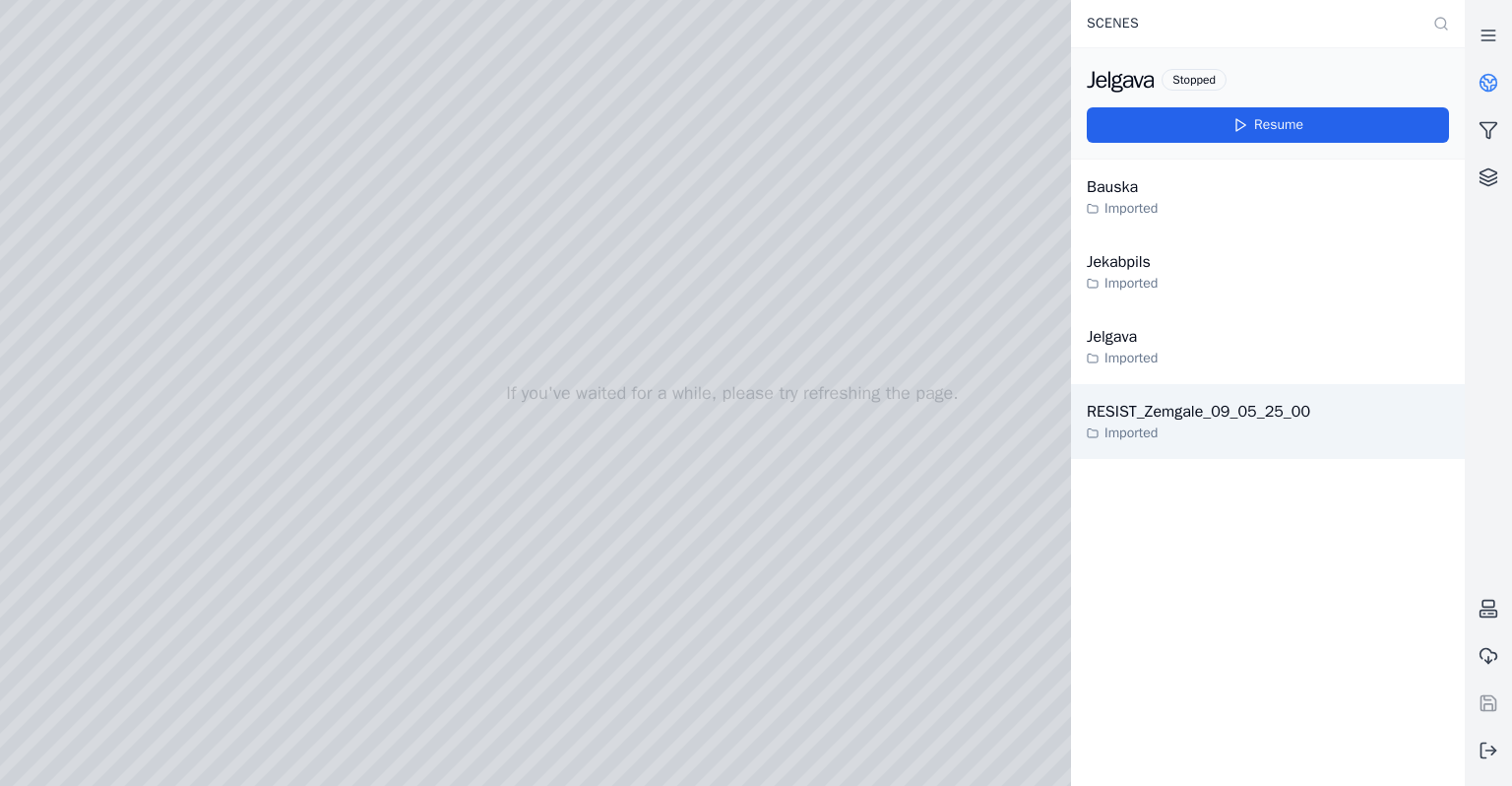 click on "Imported" at bounding box center (1198, 433) 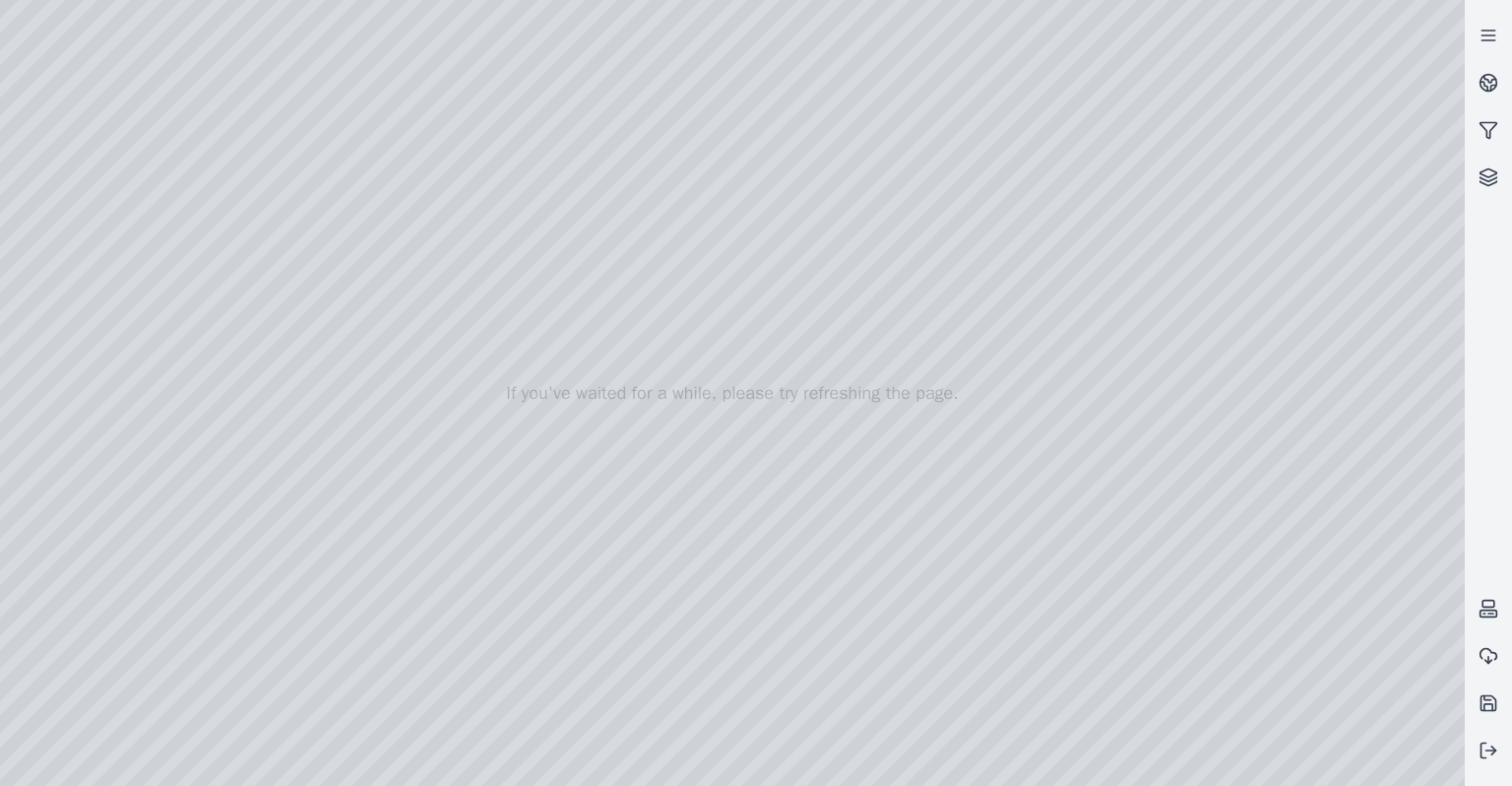 drag, startPoint x: 971, startPoint y: 366, endPoint x: 671, endPoint y: 360, distance: 300.06 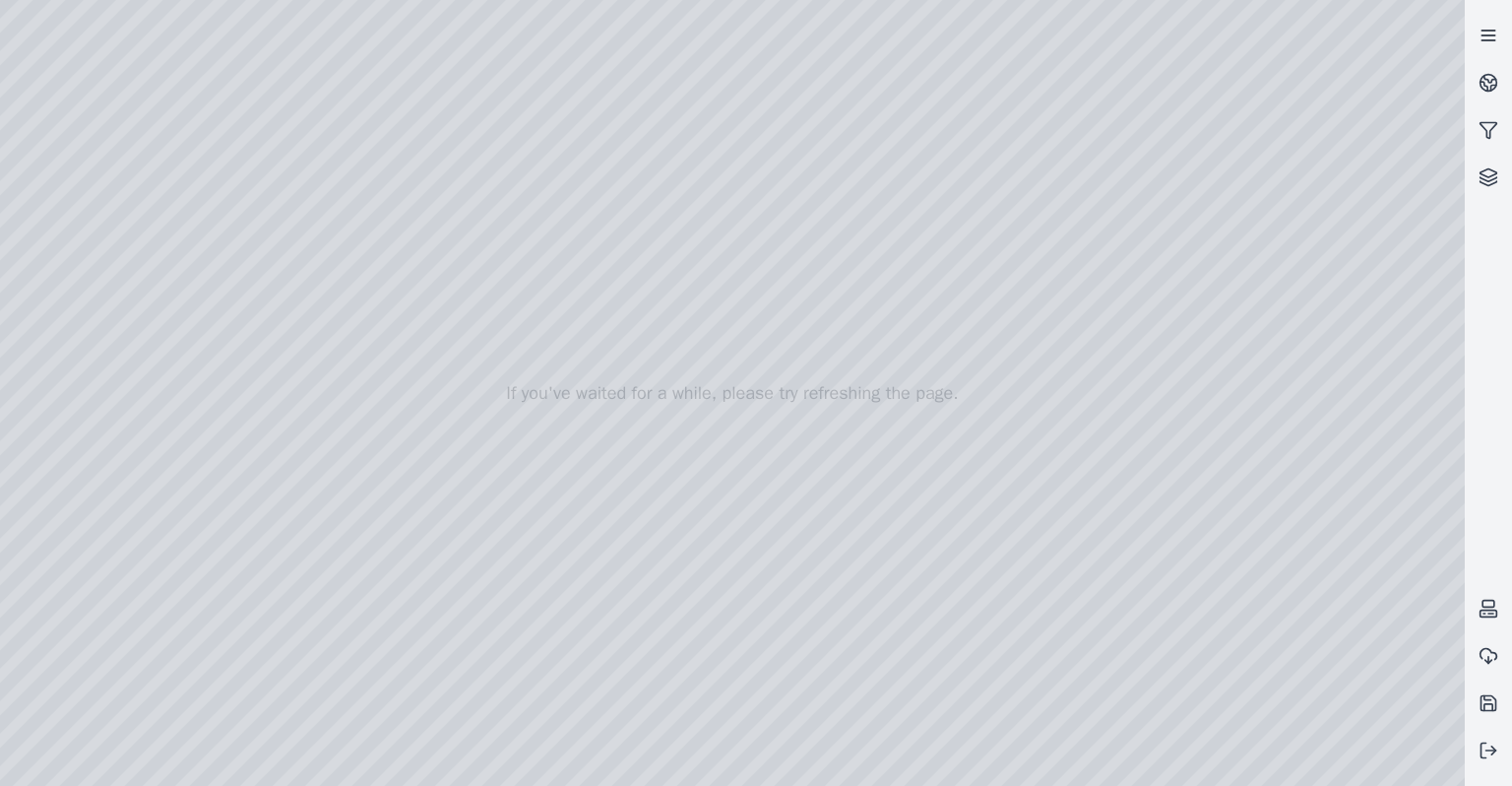 click at bounding box center [1488, 35] 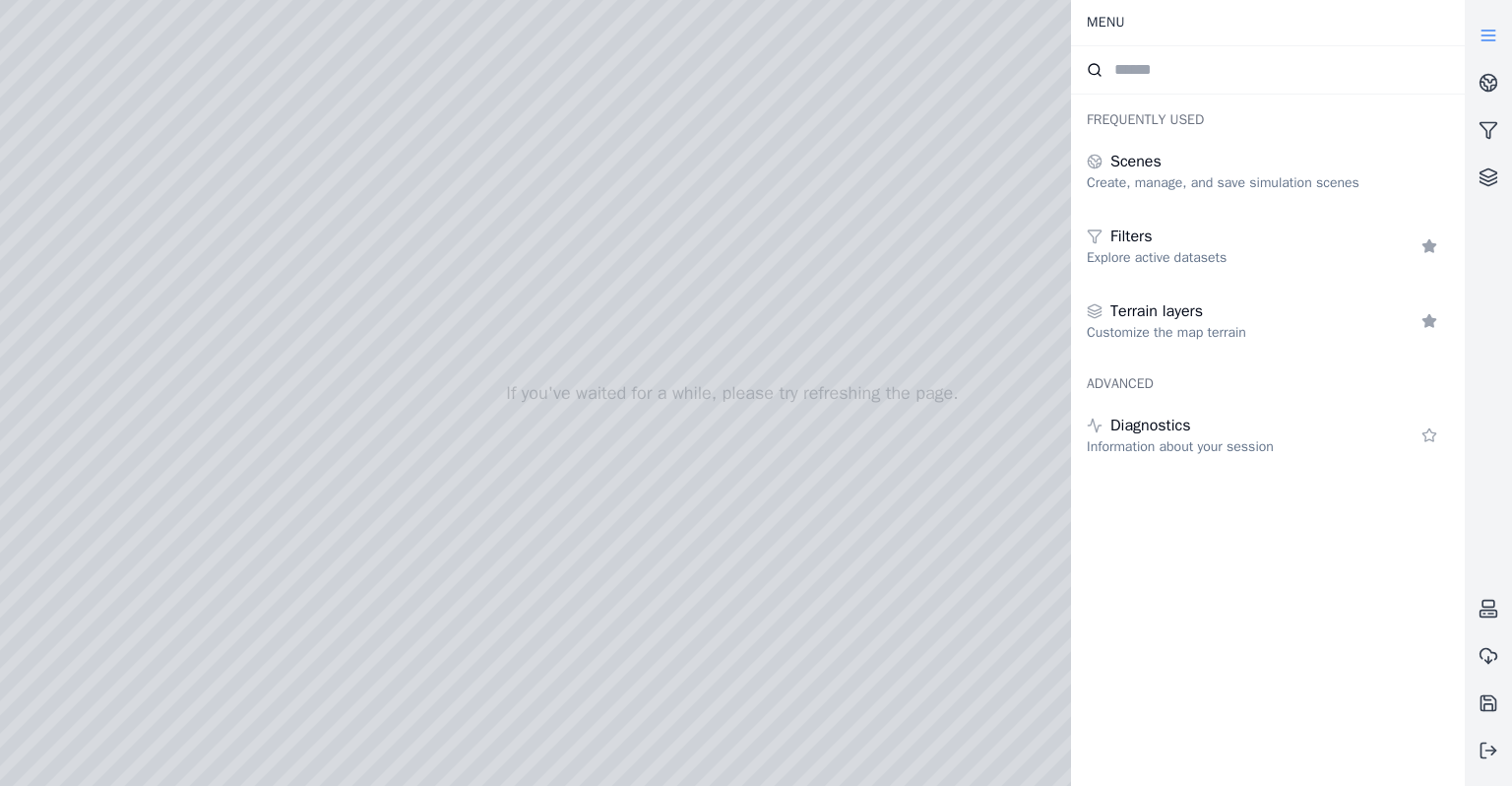 click at bounding box center [1488, 35] 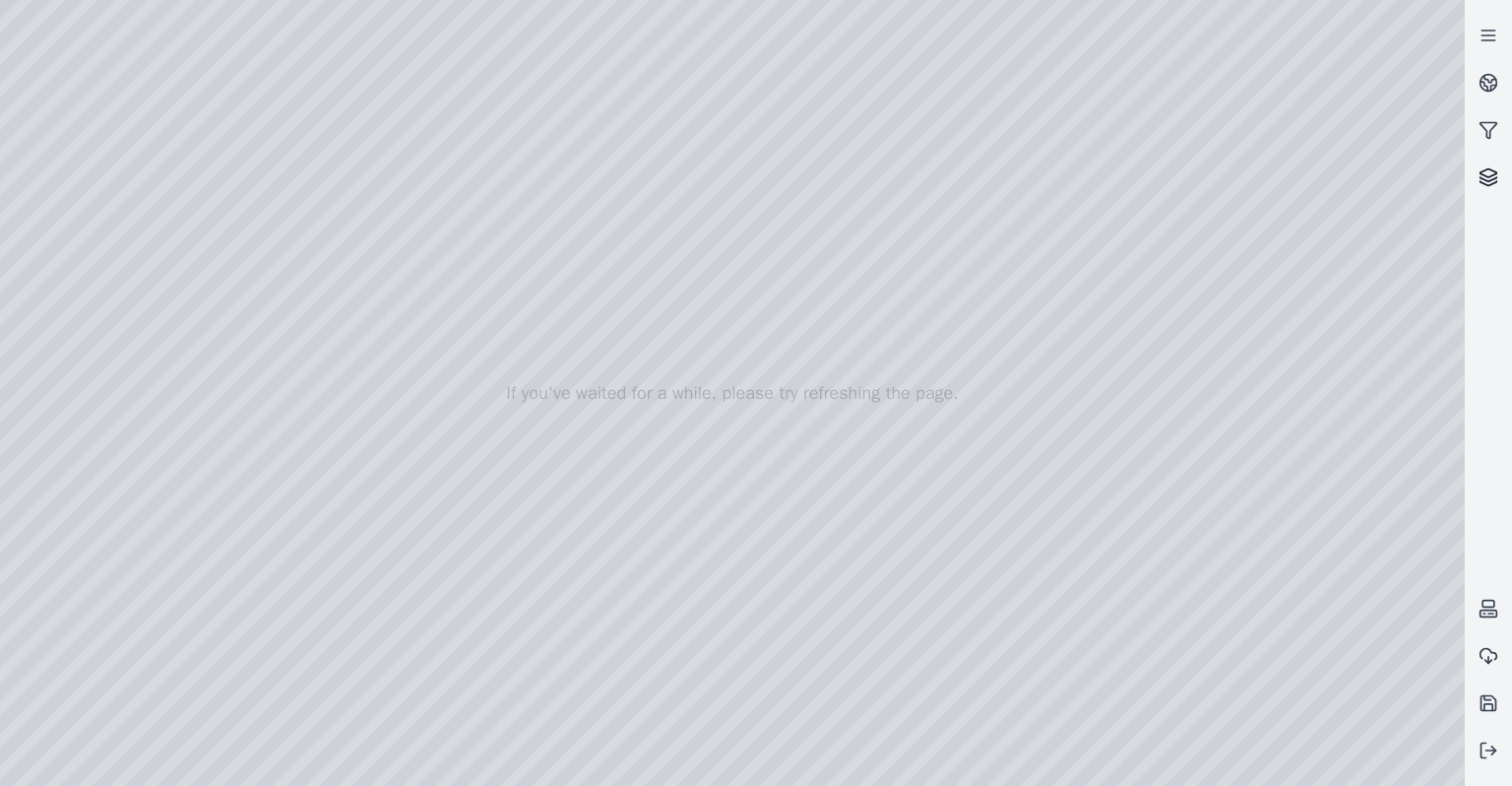 click 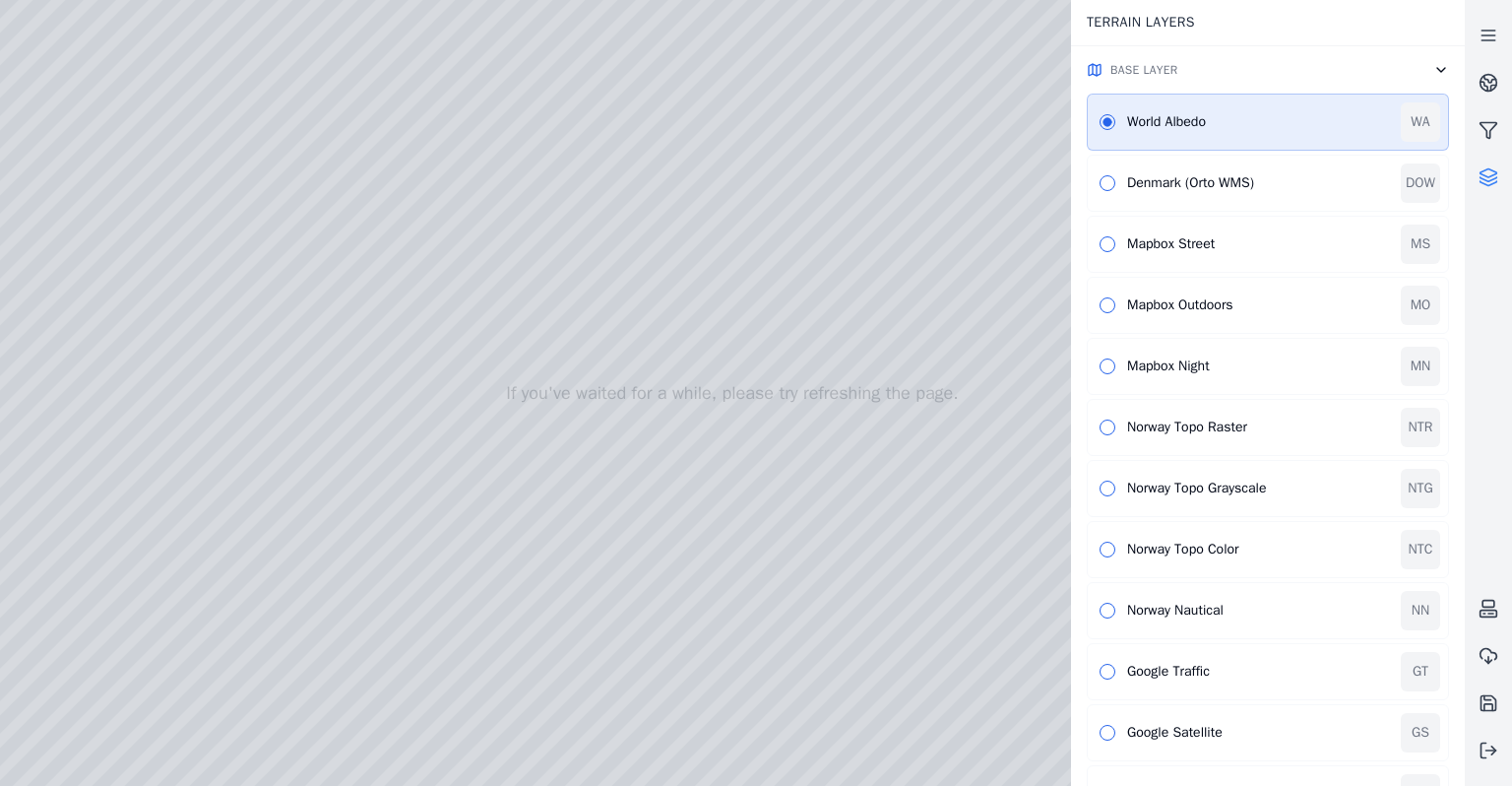 click on "Base Layer" at bounding box center [1268, 70] 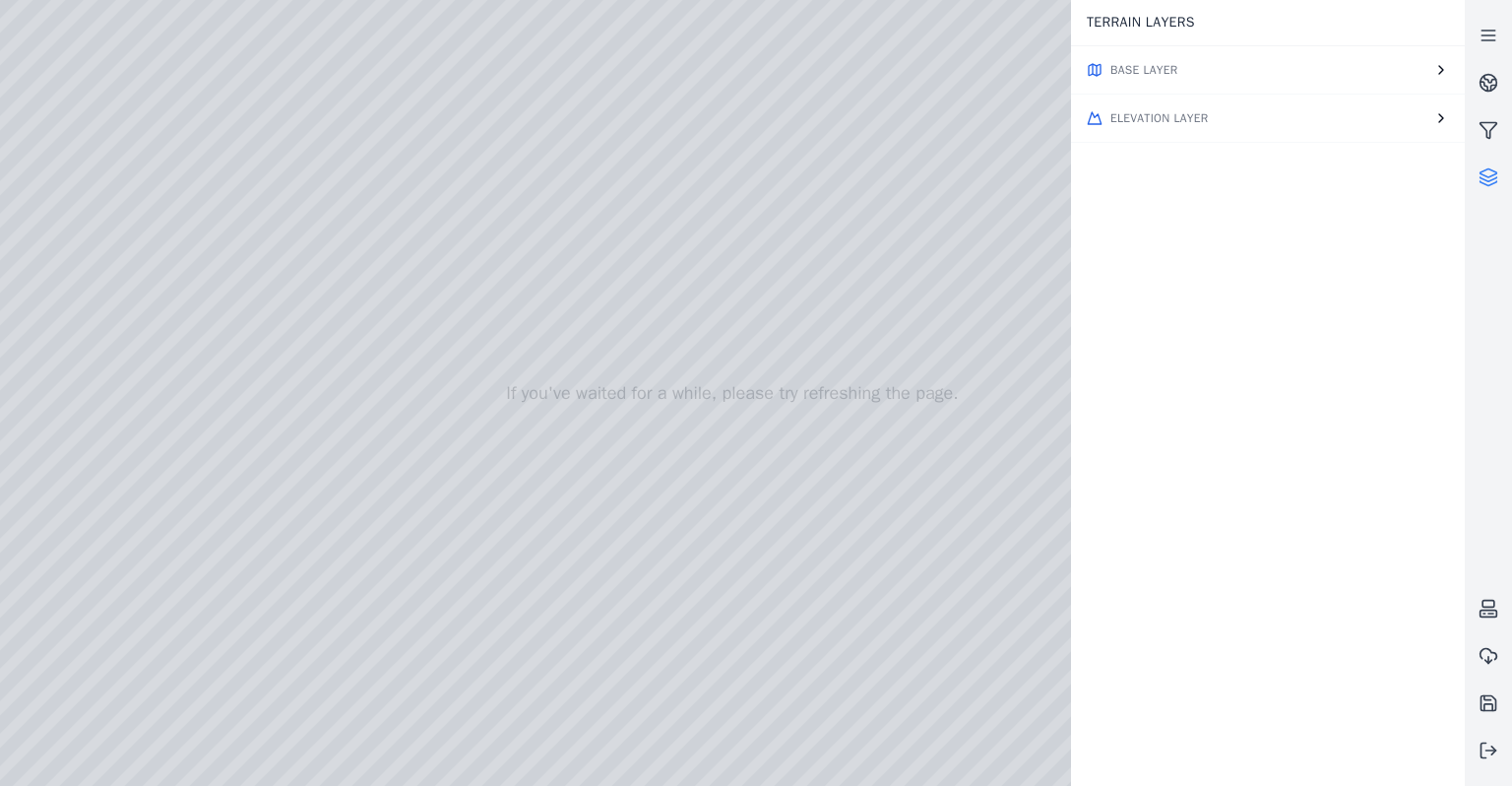 click on "Elevation Layer" at bounding box center [1268, 118] 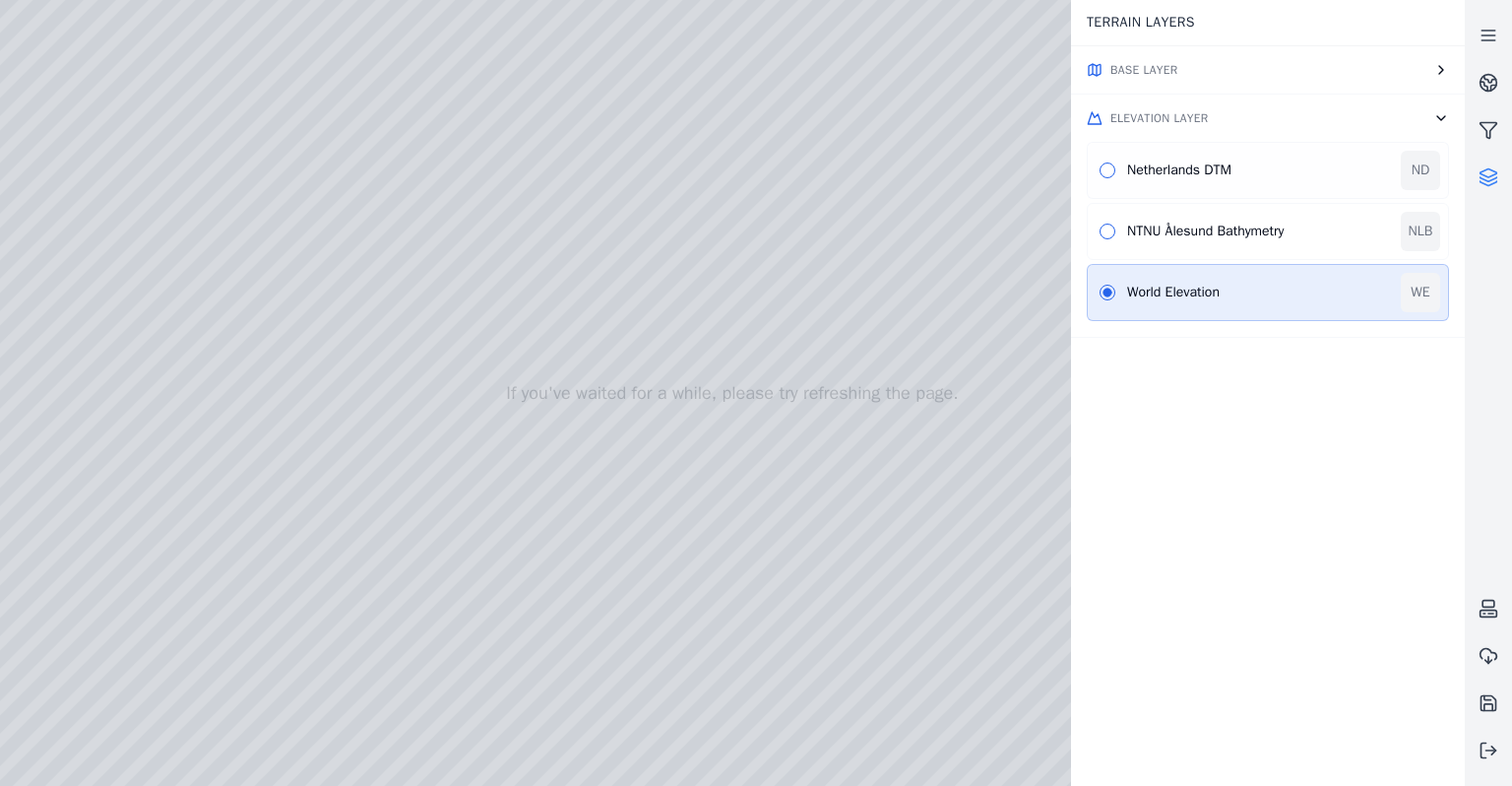 click on "Netherlands DTM ND" at bounding box center (1268, 170) 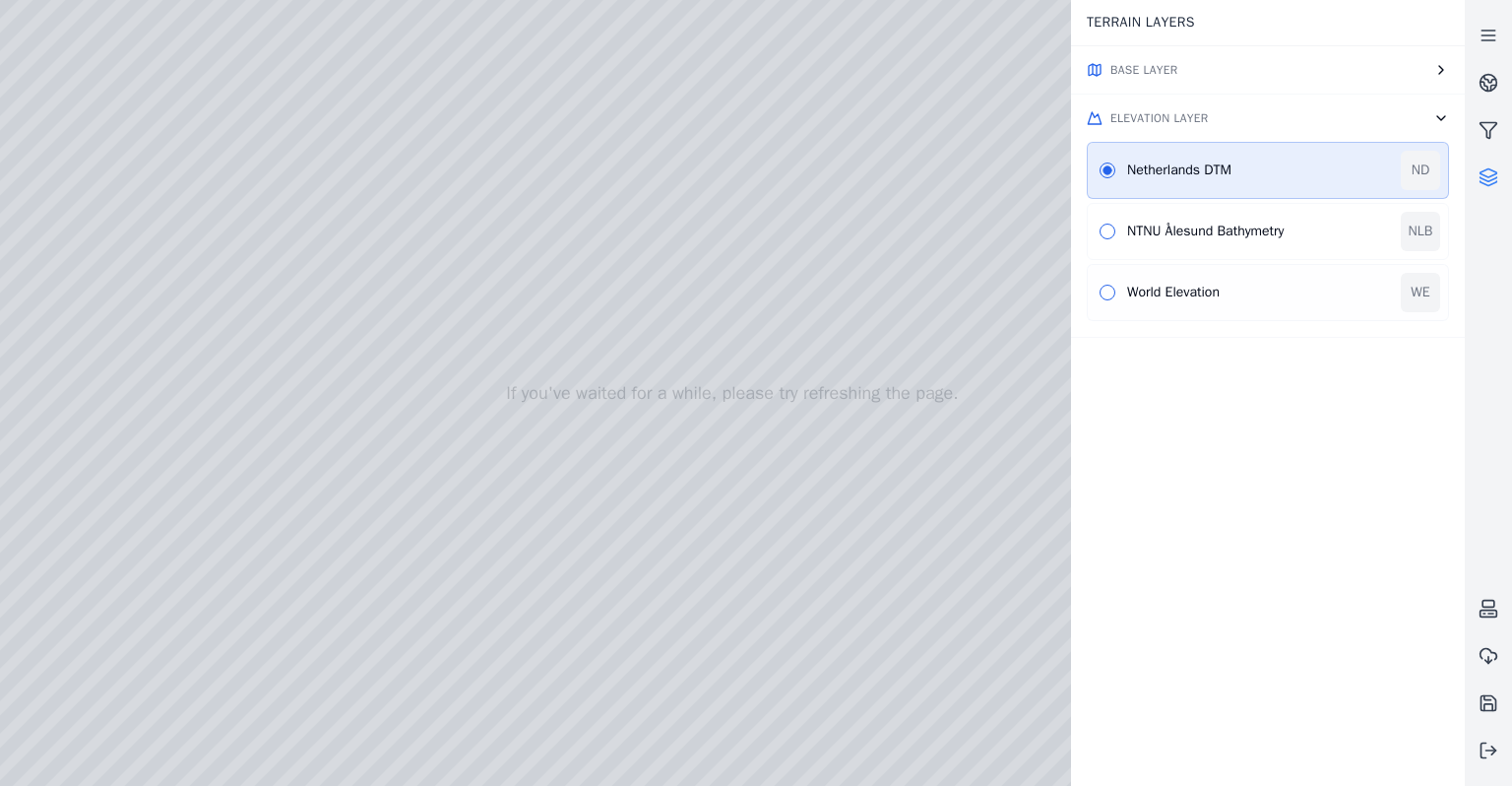 click at bounding box center (1107, 293) 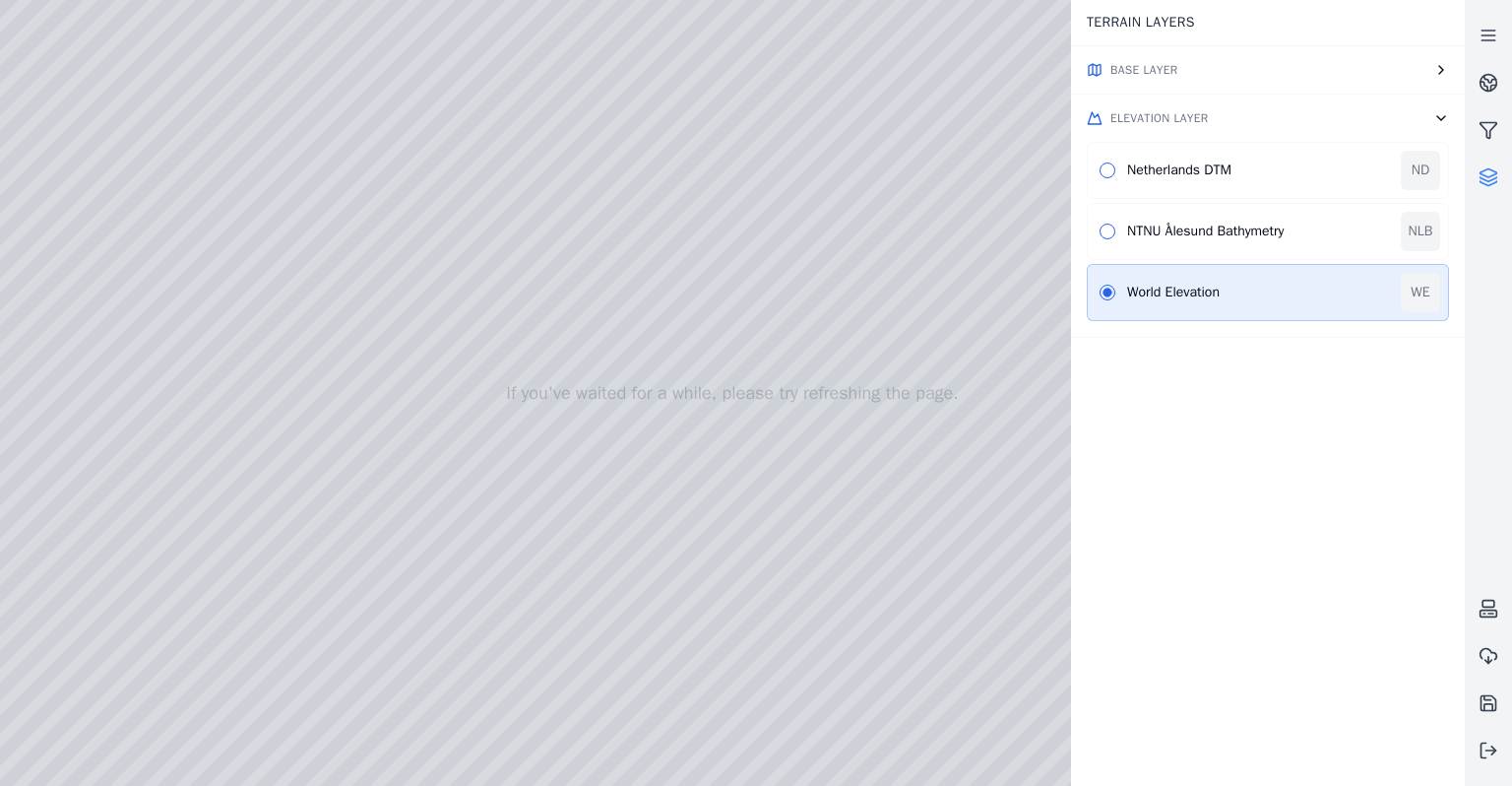 click on "Elevation Layer" at bounding box center (1268, 118) 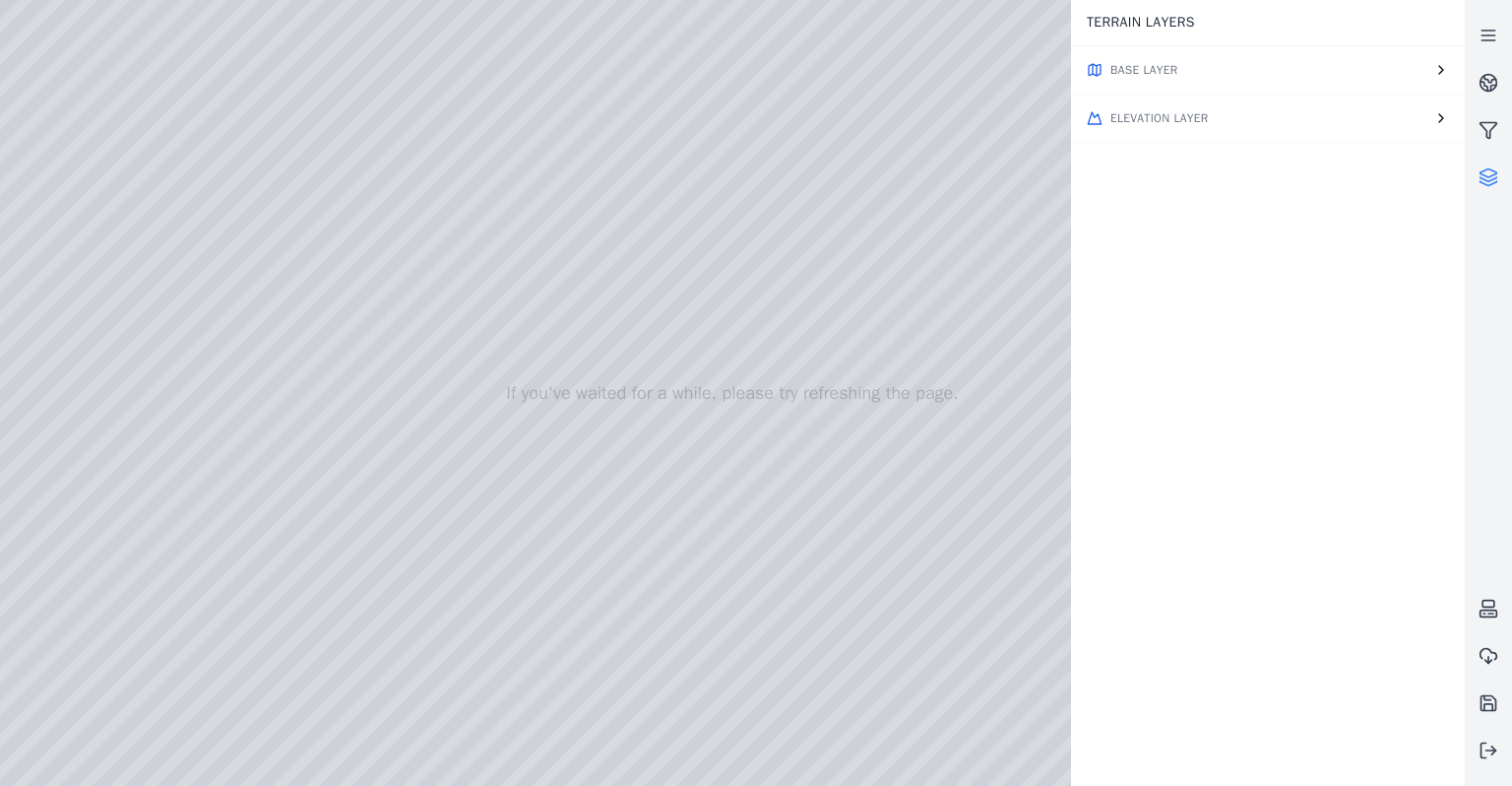 drag, startPoint x: 671, startPoint y: 592, endPoint x: 379, endPoint y: 573, distance: 292.6175 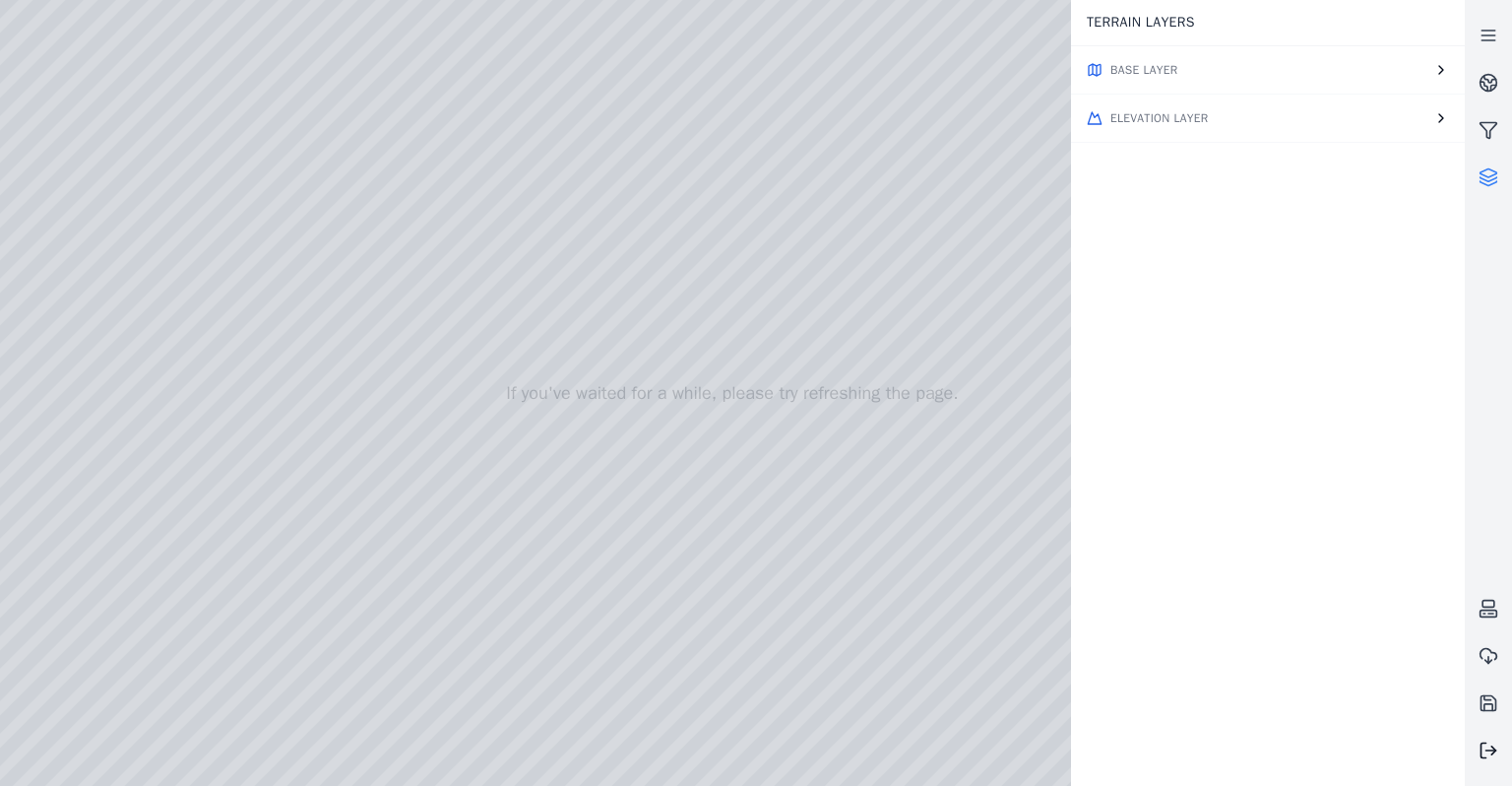 click 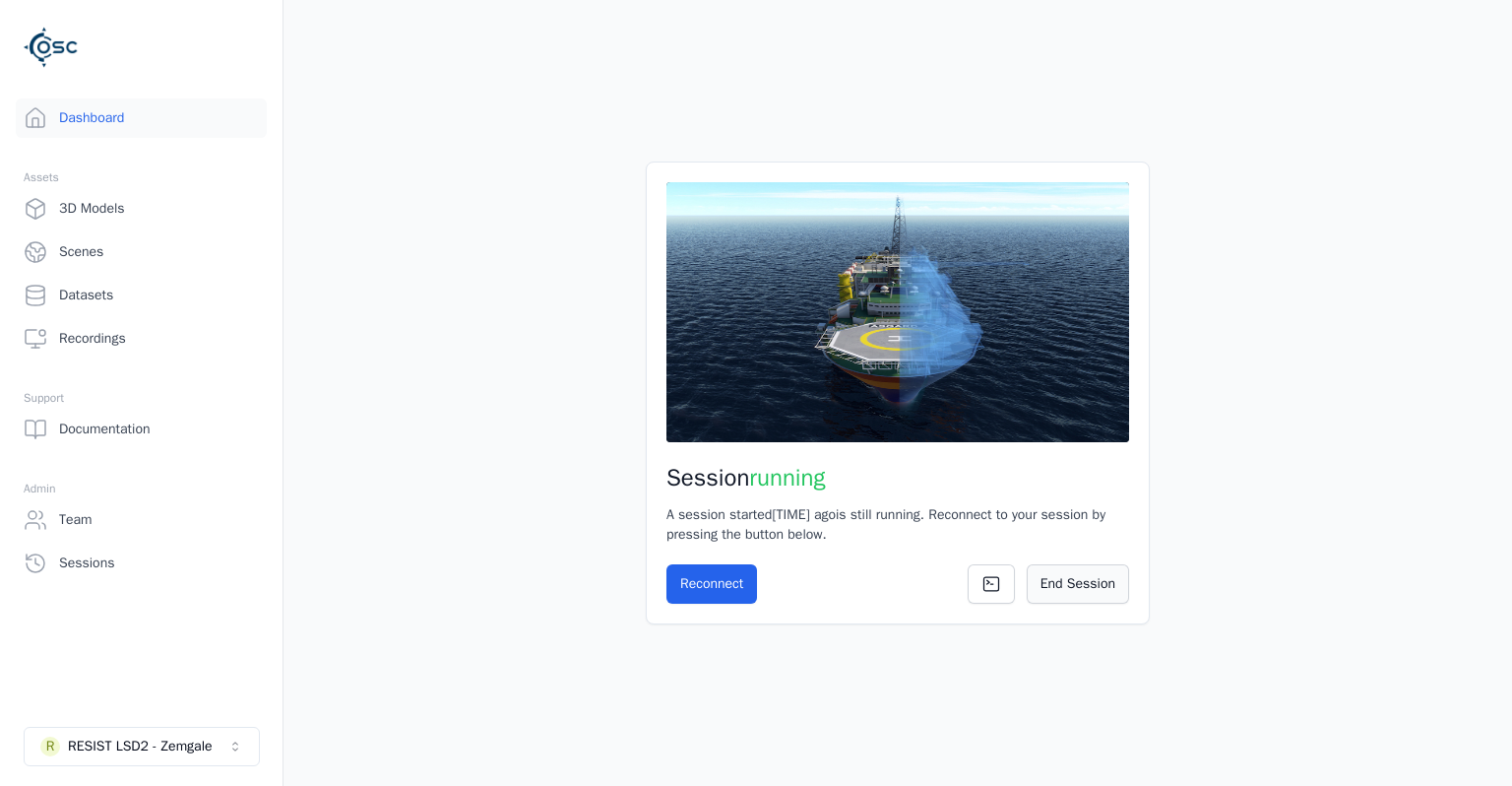 click on "End Session" at bounding box center (1078, 584) 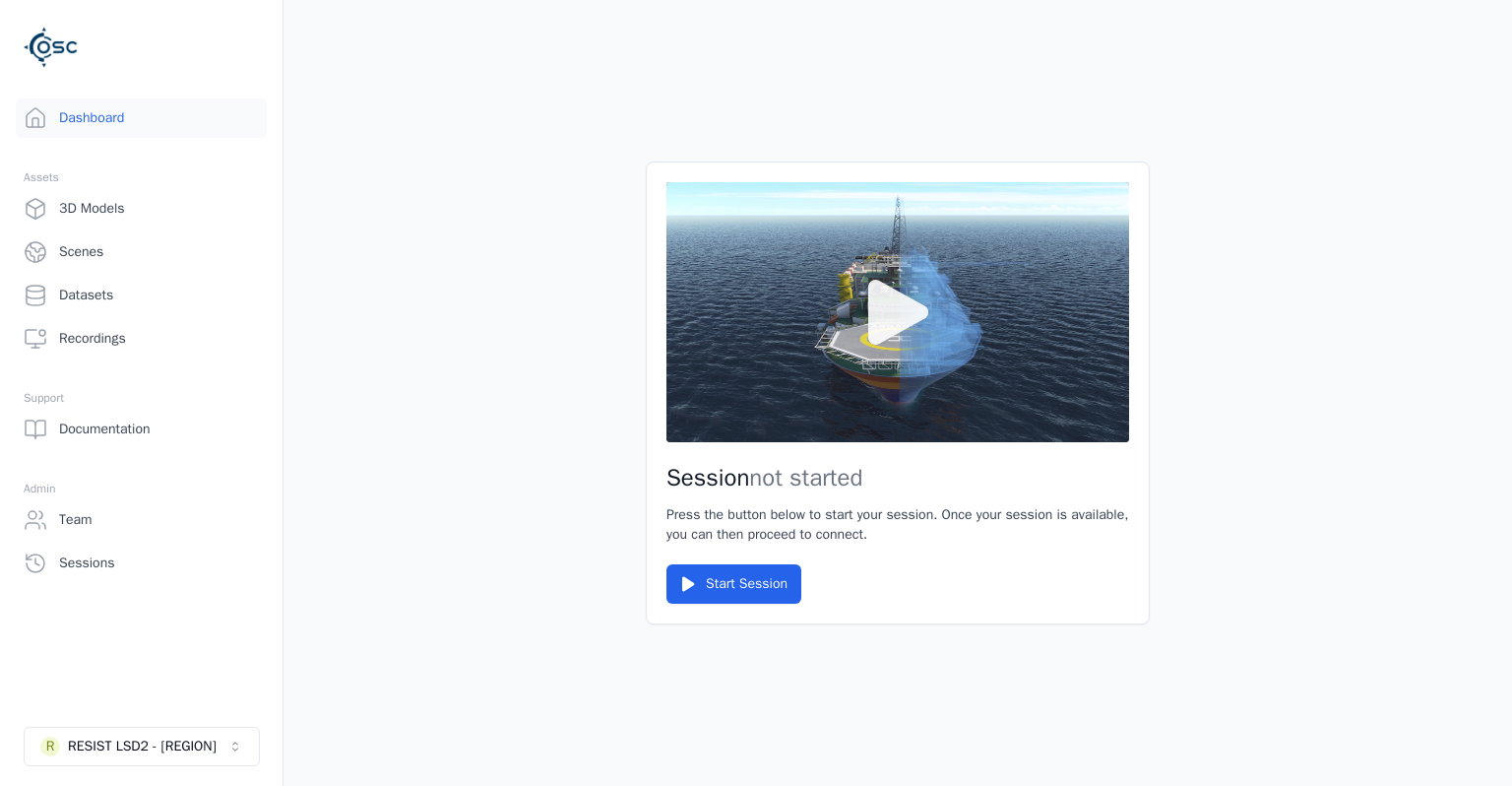 scroll, scrollTop: 0, scrollLeft: 0, axis: both 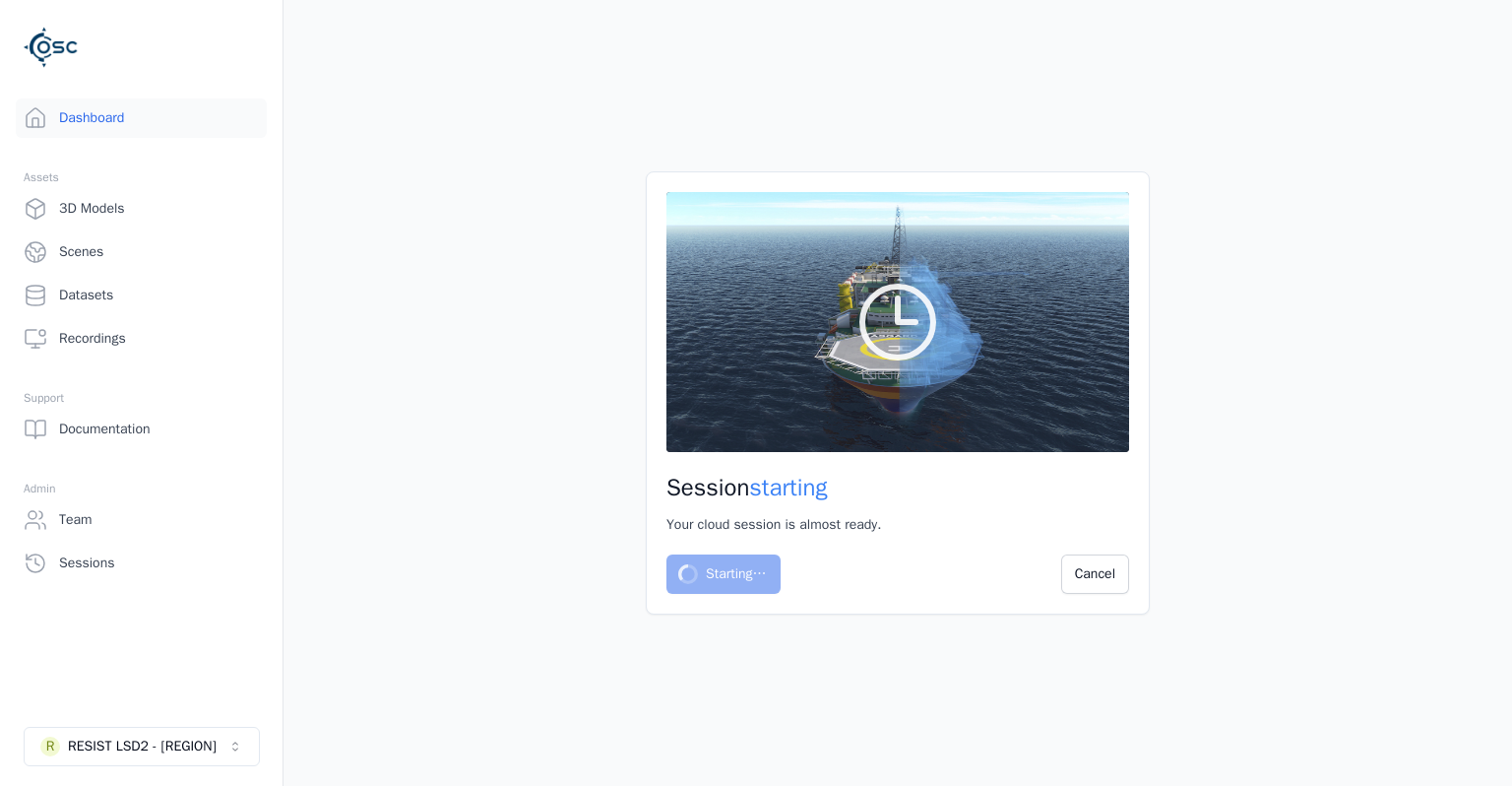 drag, startPoint x: 1000, startPoint y: 546, endPoint x: 1002, endPoint y: 560, distance: 14.142136 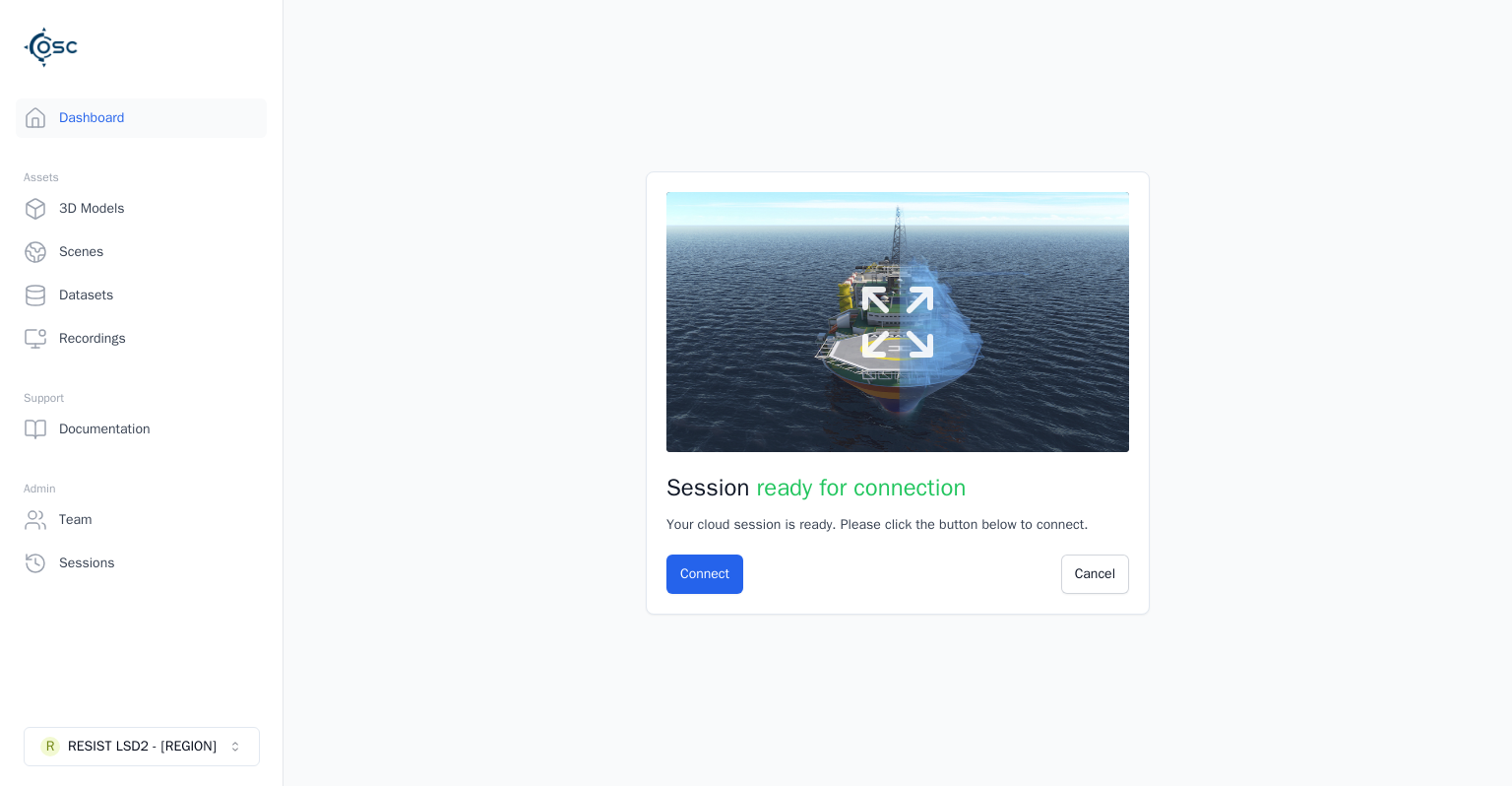 click at bounding box center (898, 322) 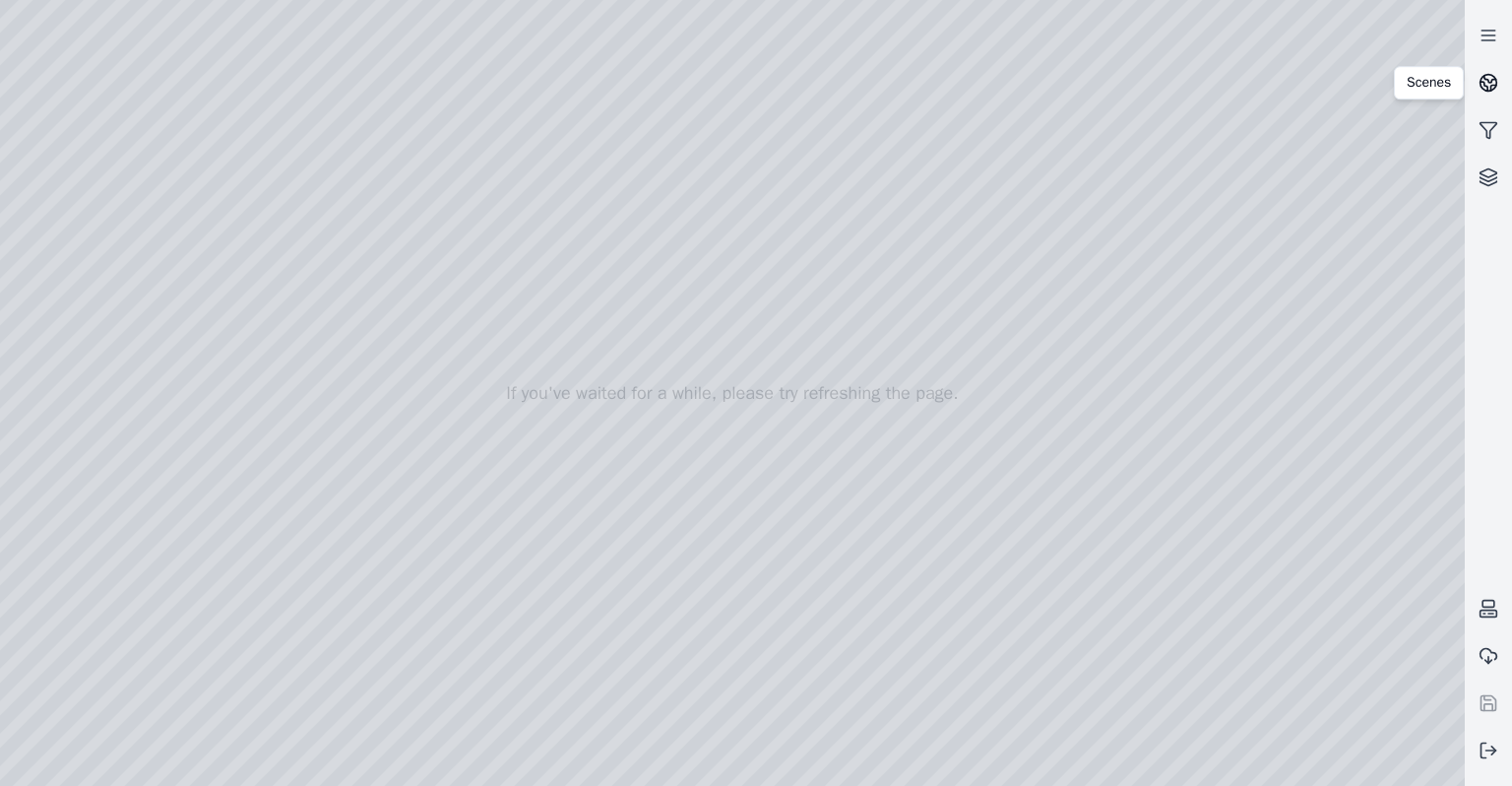 click at bounding box center [1488, 83] 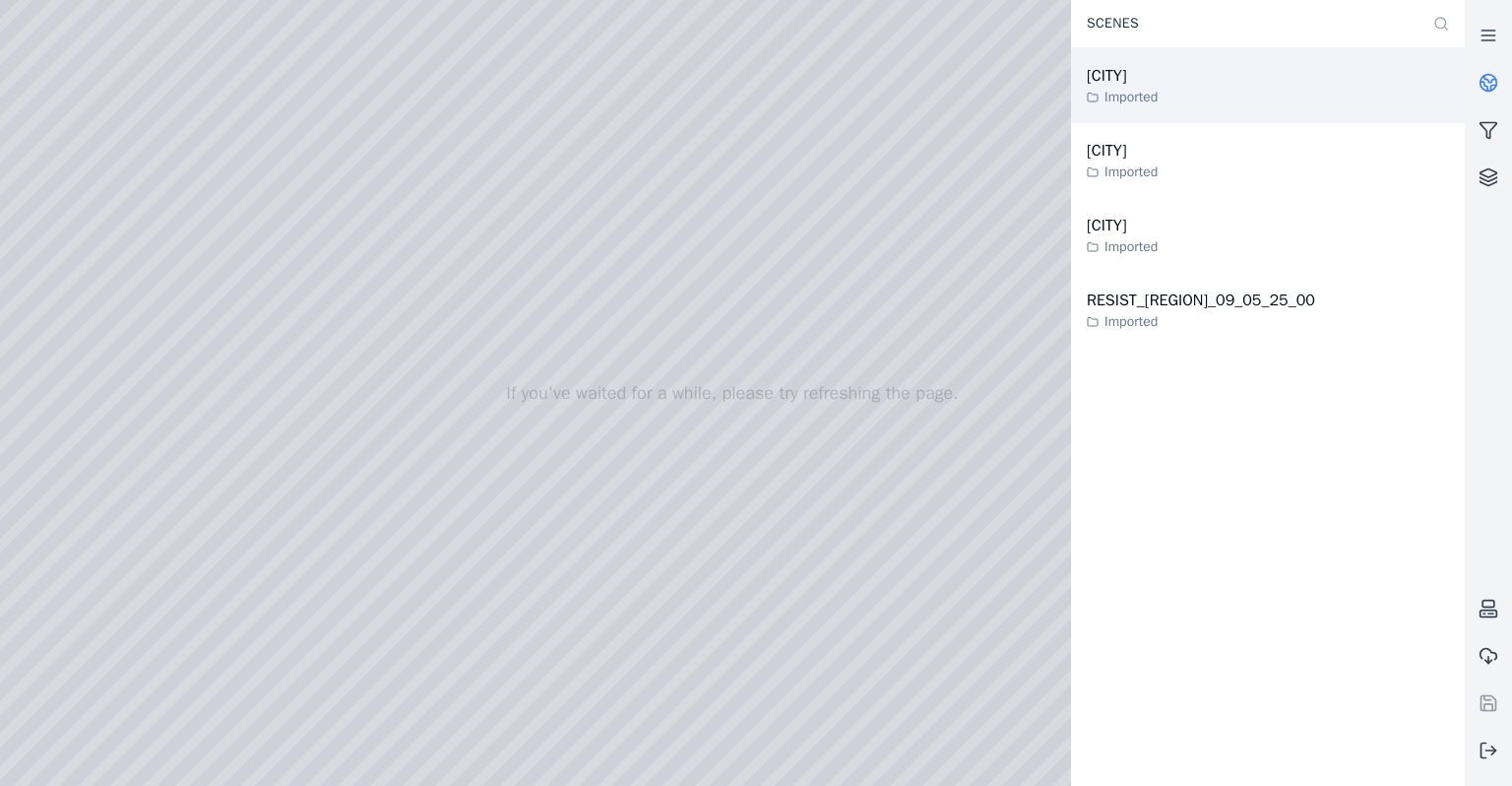 click on "[CITY]" at bounding box center [1122, 76] 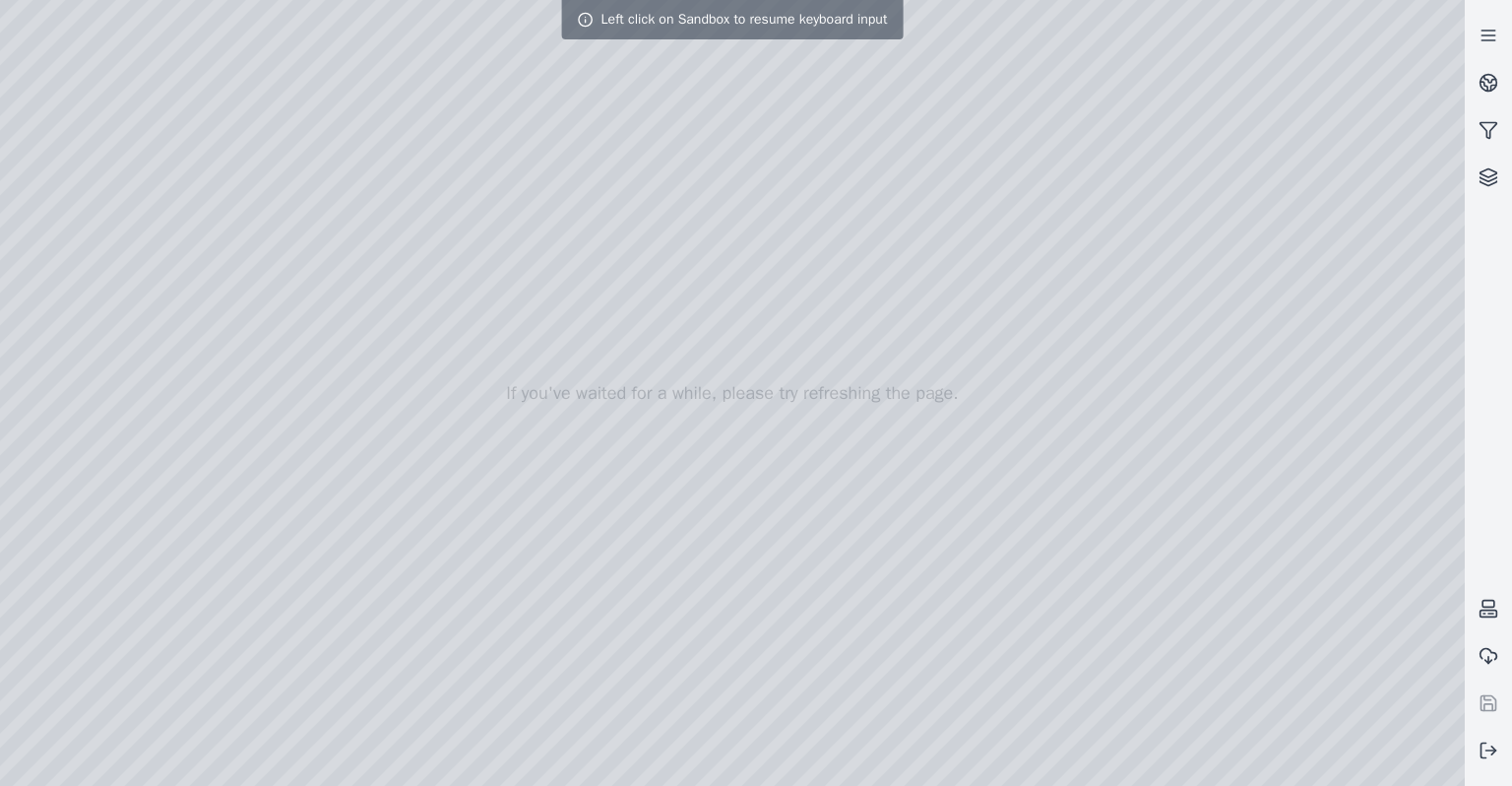 drag, startPoint x: 879, startPoint y: 426, endPoint x: 834, endPoint y: 449, distance: 50.537115 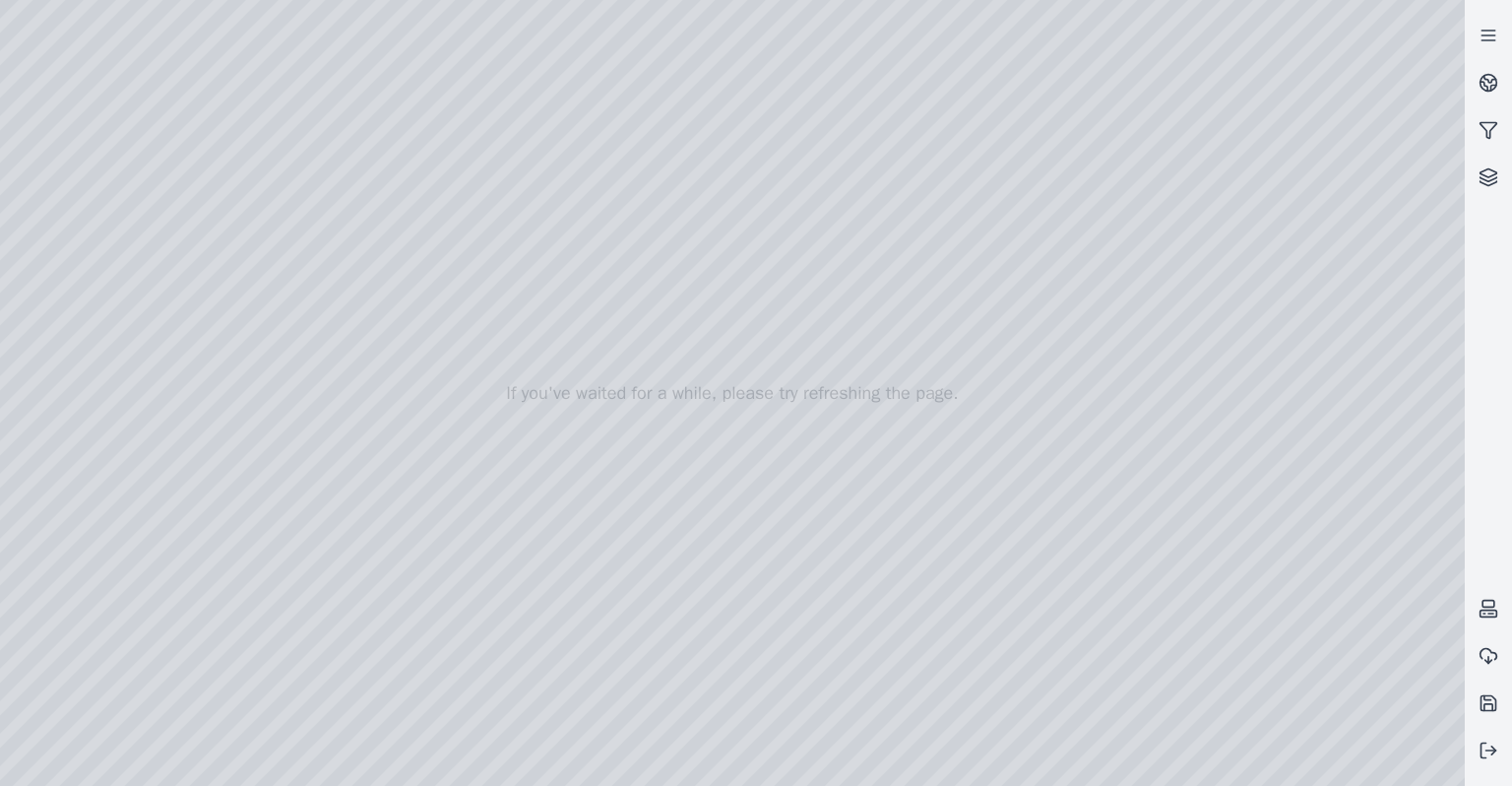 click at bounding box center [732, 393] 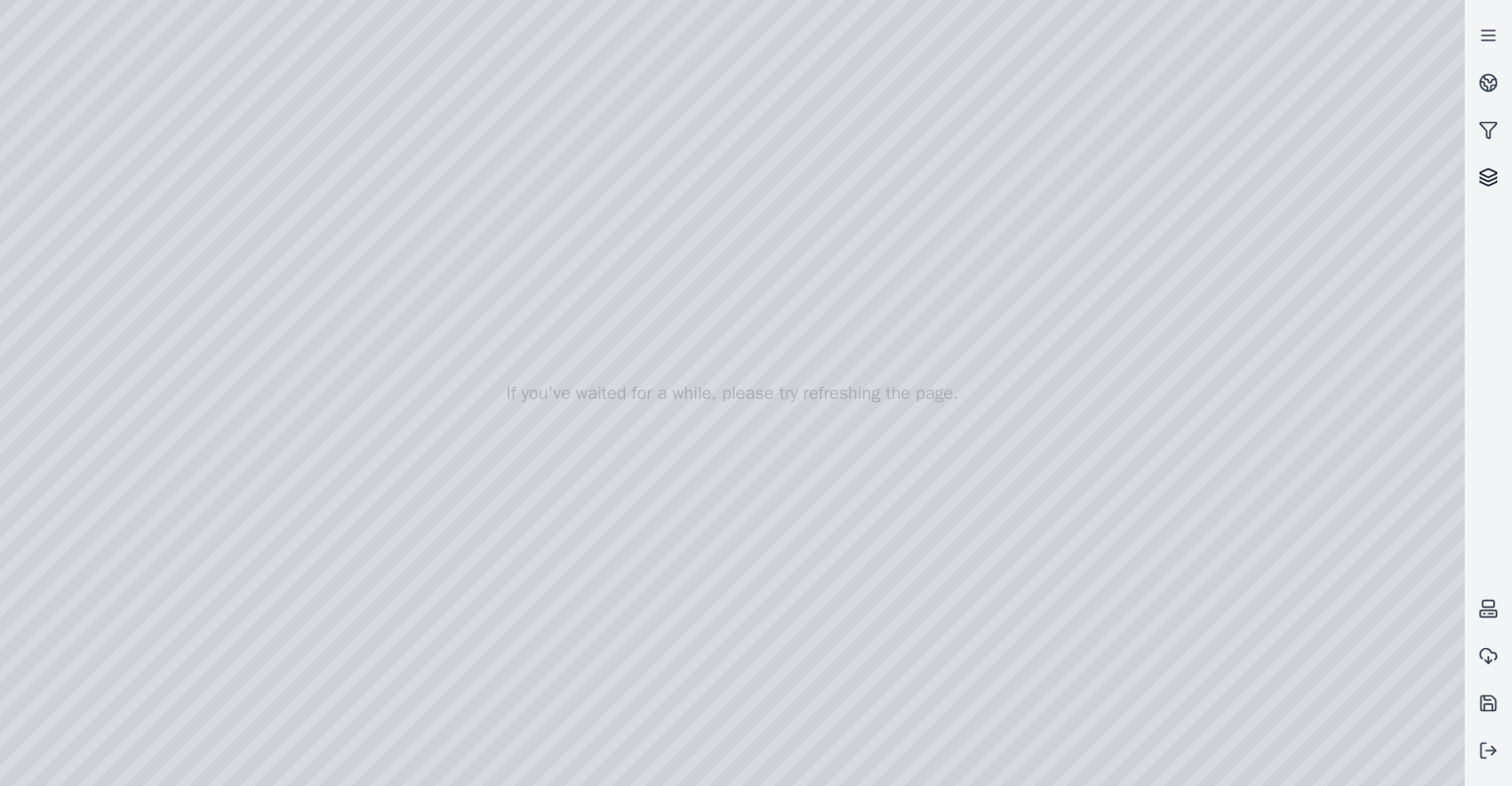 click 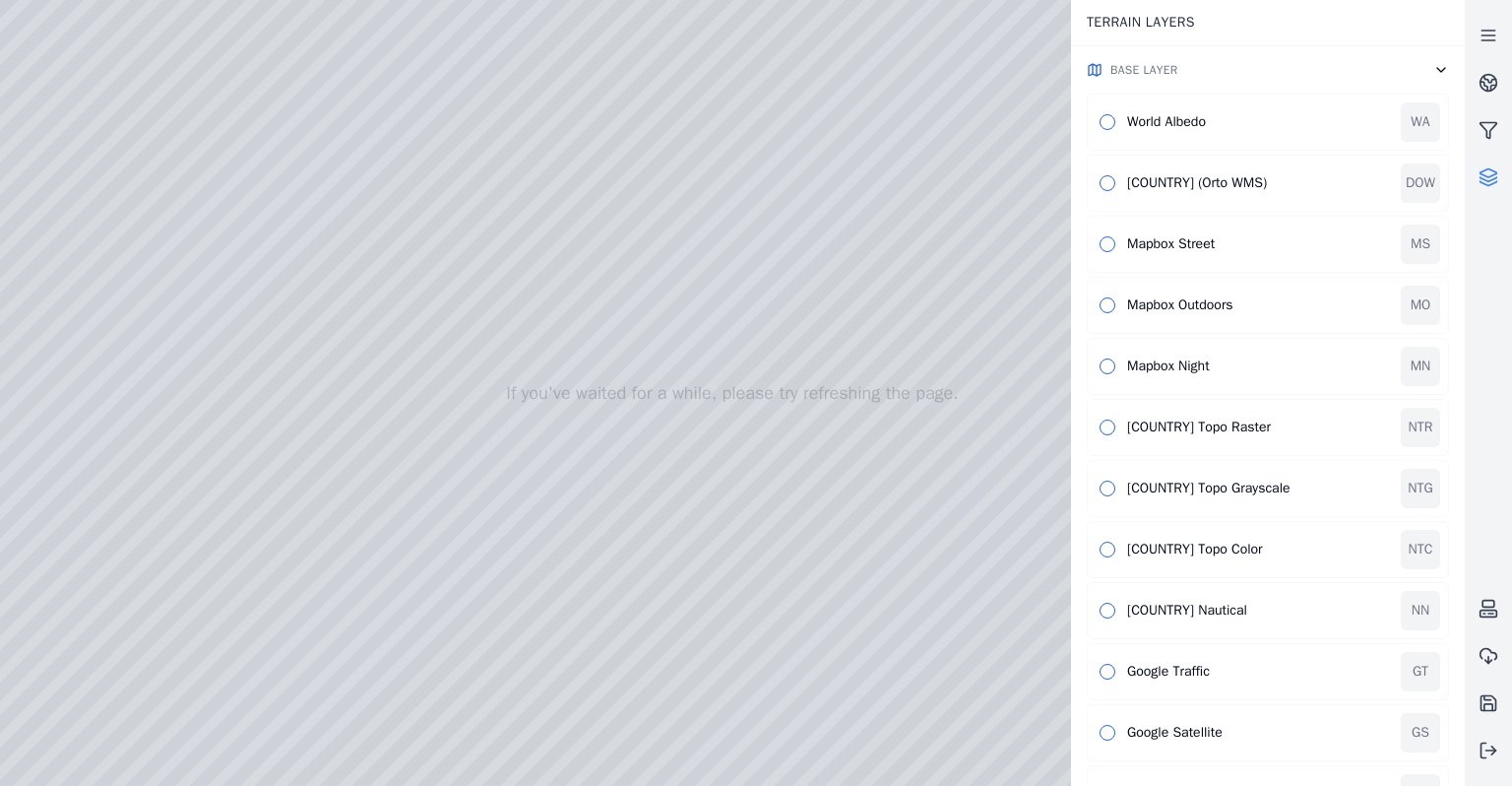 click 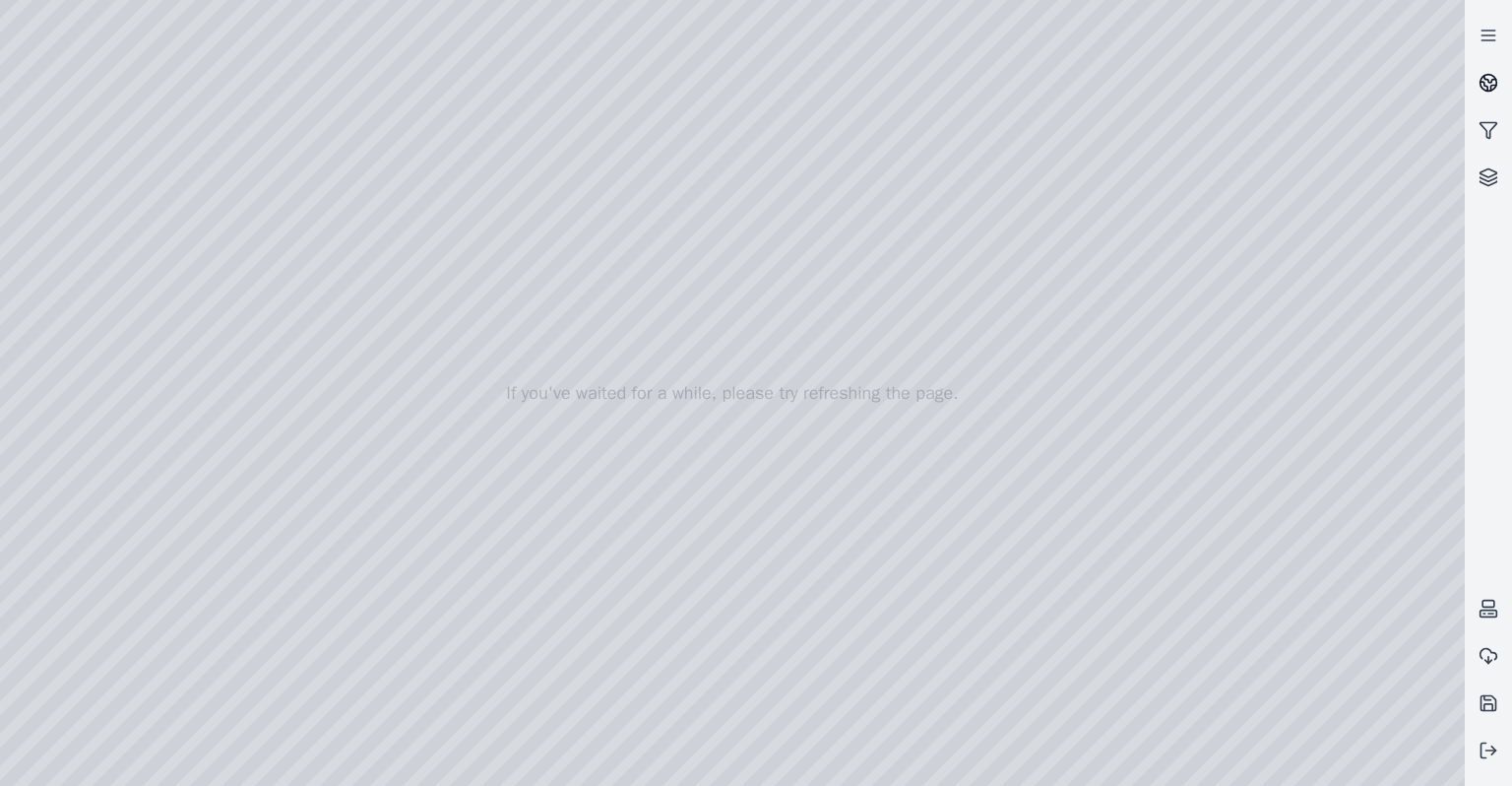 click 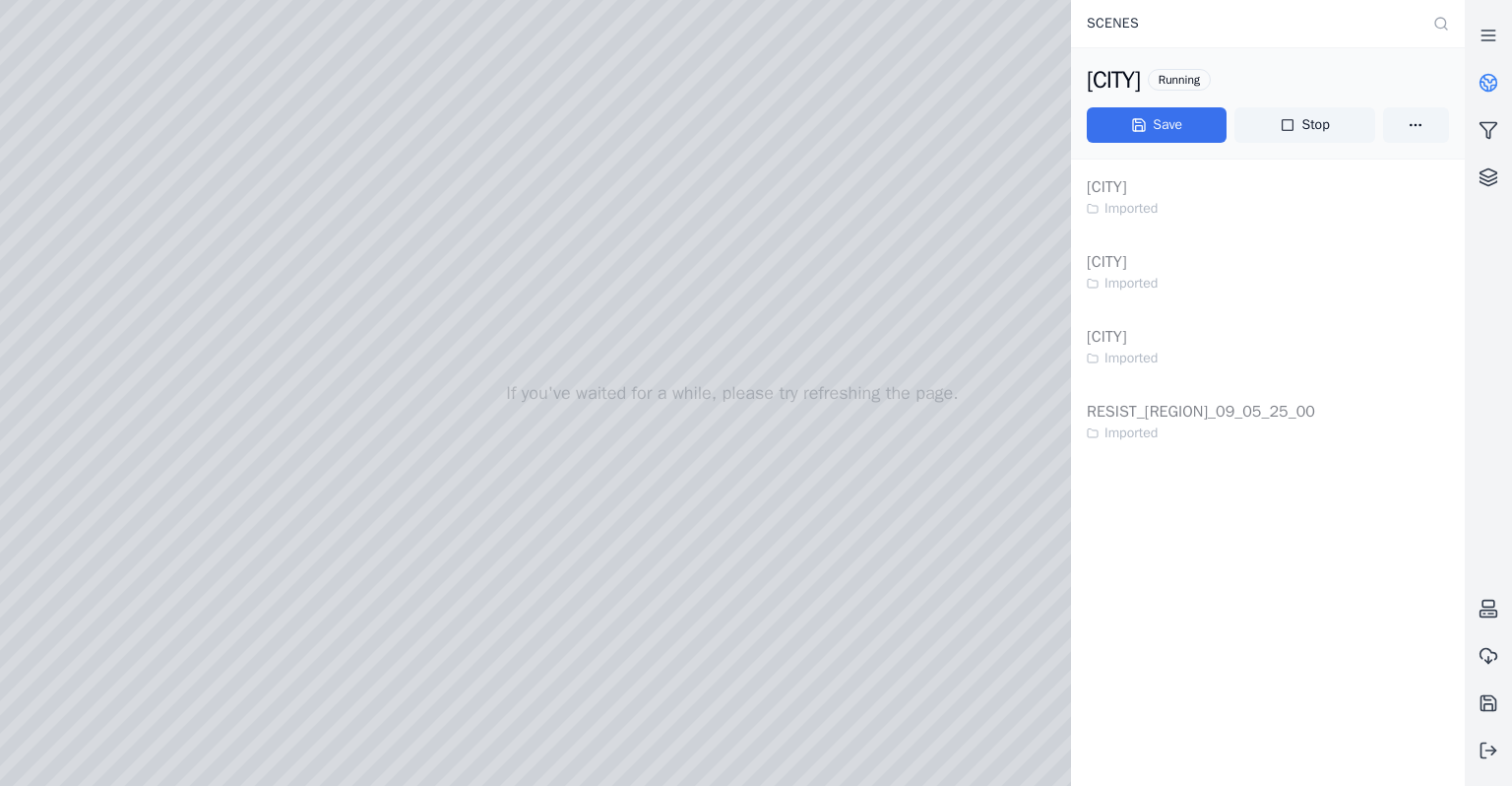 click on "Save" at bounding box center [1157, 125] 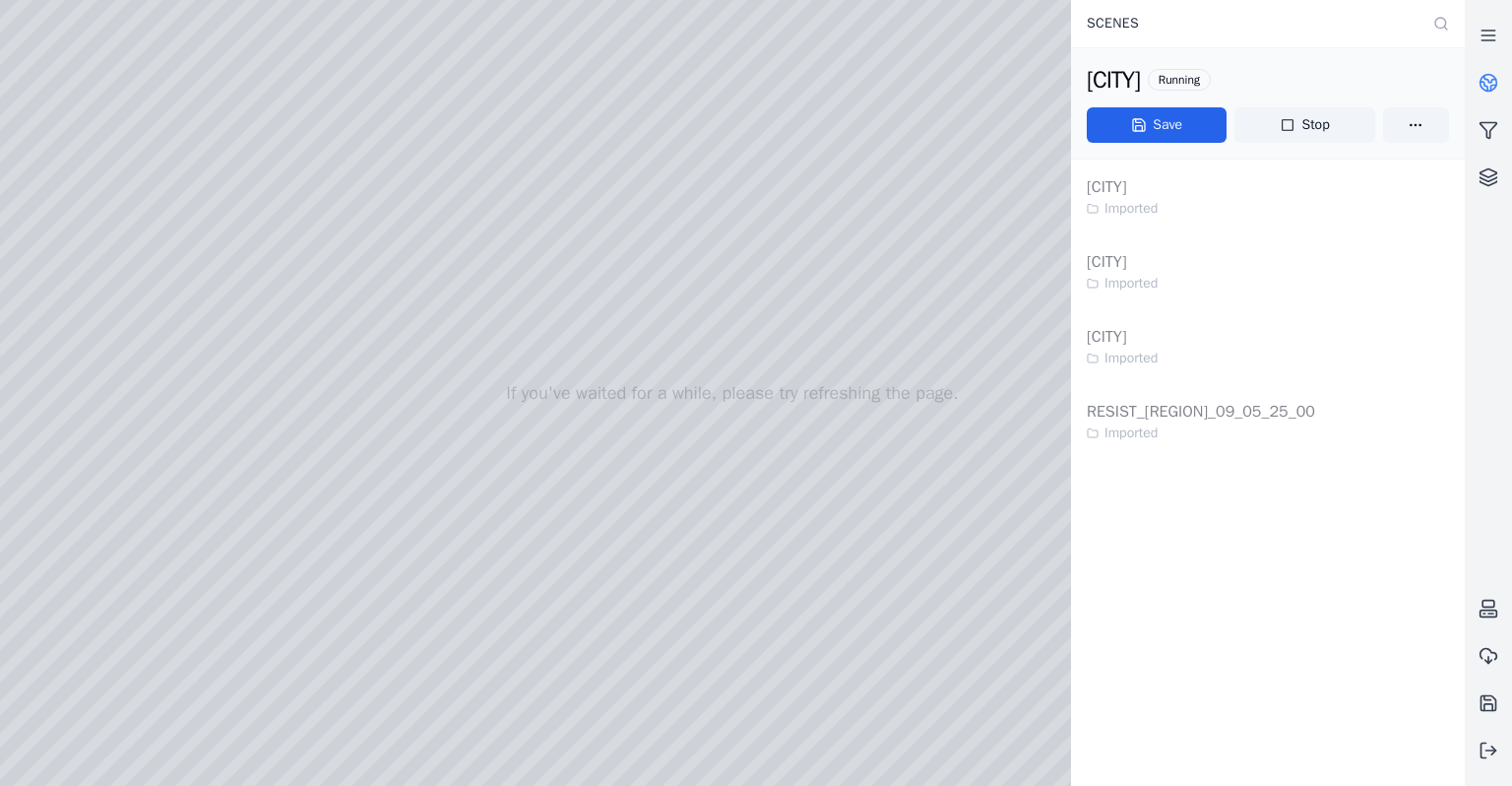 drag, startPoint x: 815, startPoint y: 228, endPoint x: 776, endPoint y: 416, distance: 192.0026 